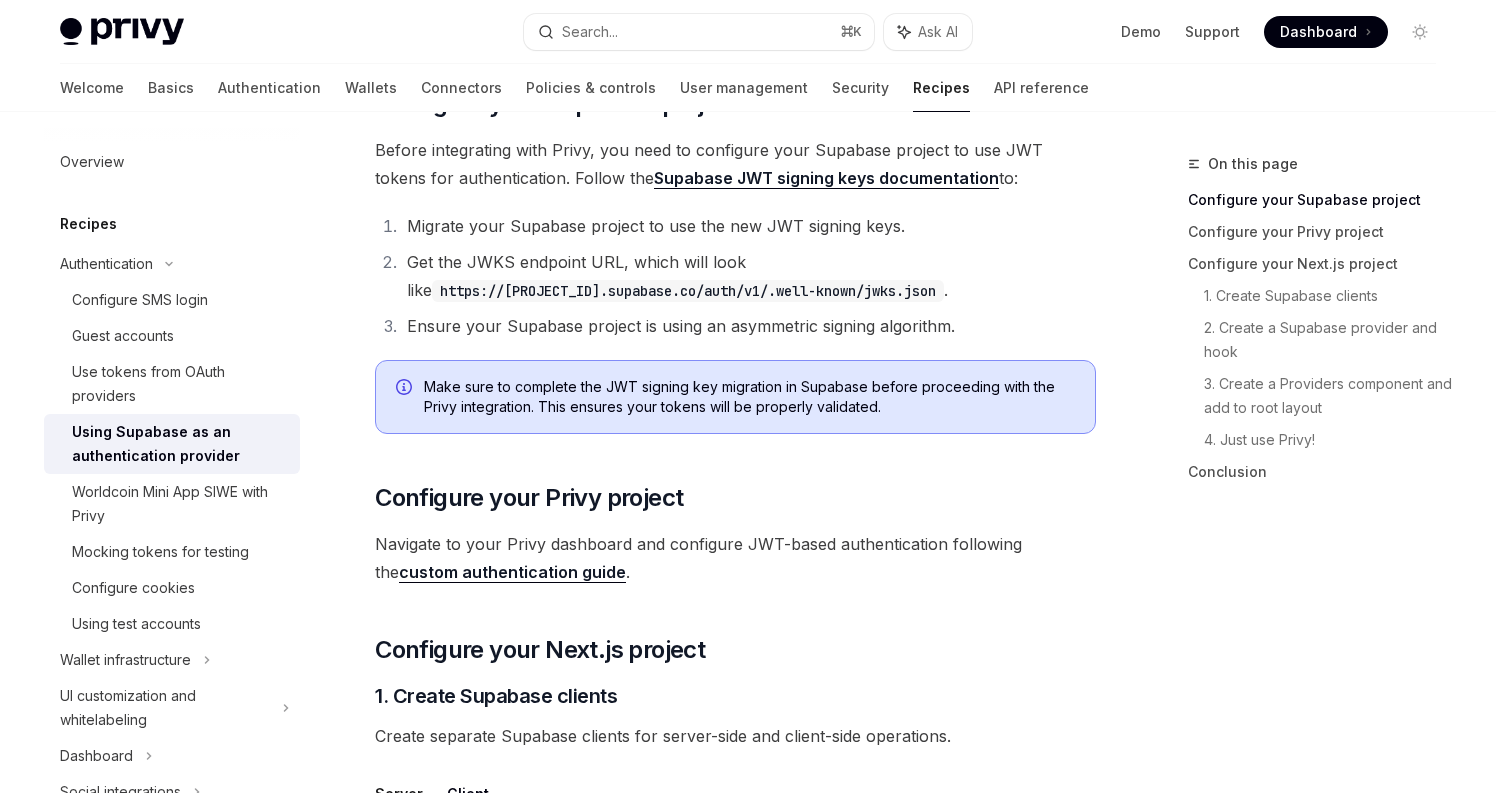 scroll, scrollTop: 354, scrollLeft: 0, axis: vertical 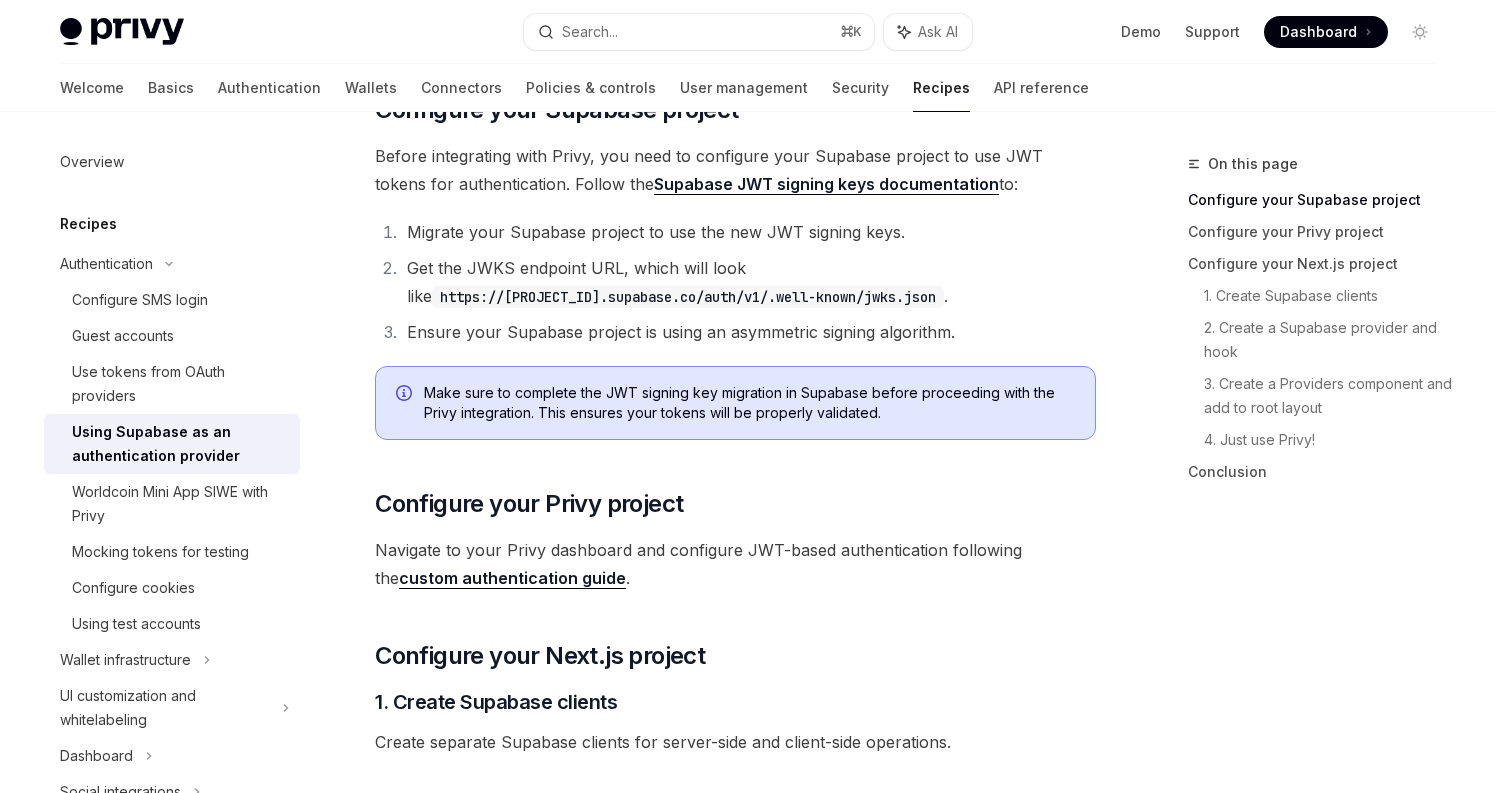 click on "Migrate your Supabase project to use the new JWT signing keys." at bounding box center (748, 232) 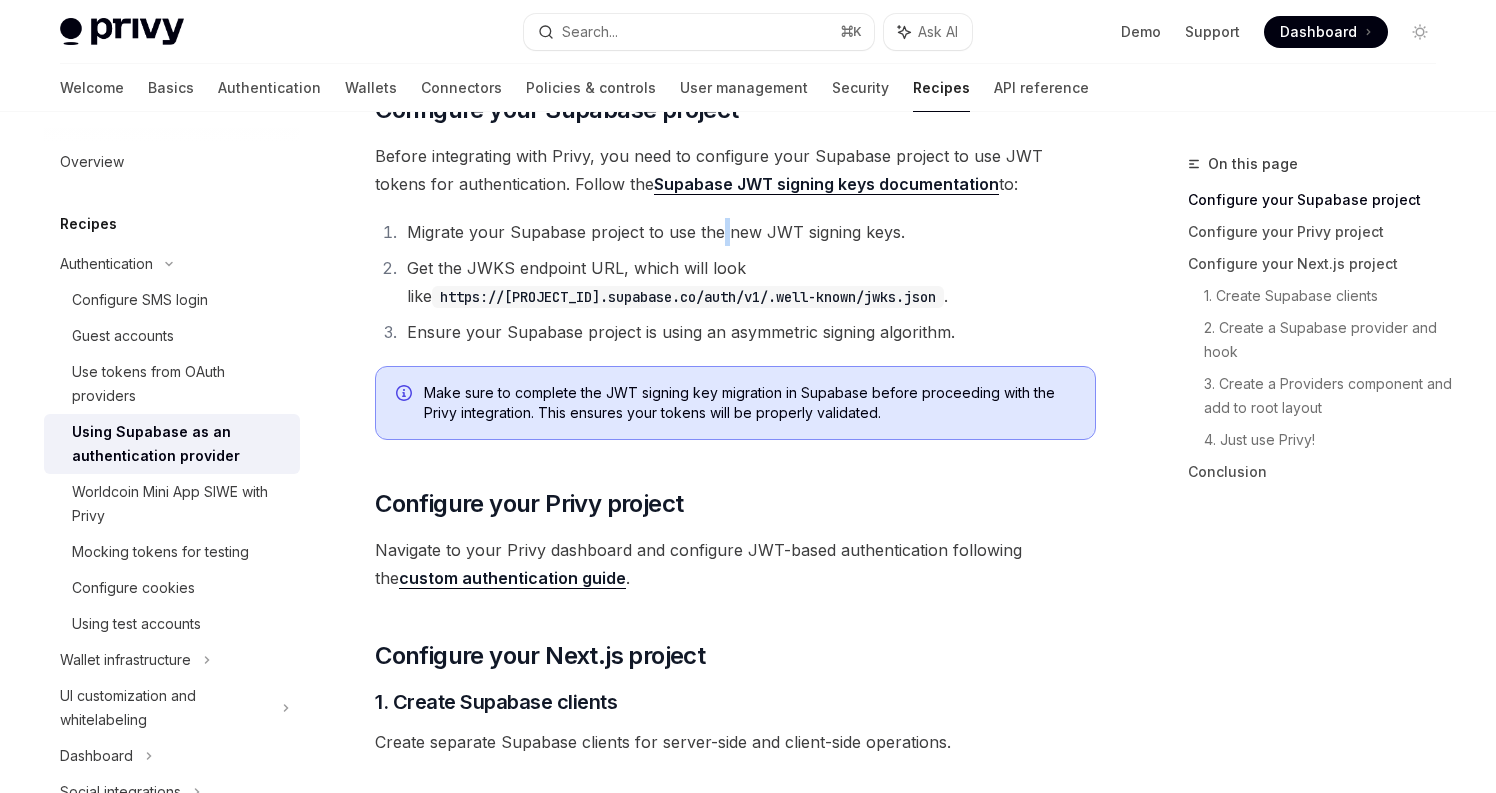 click on "Migrate your Supabase project to use the new JWT signing keys." at bounding box center [748, 232] 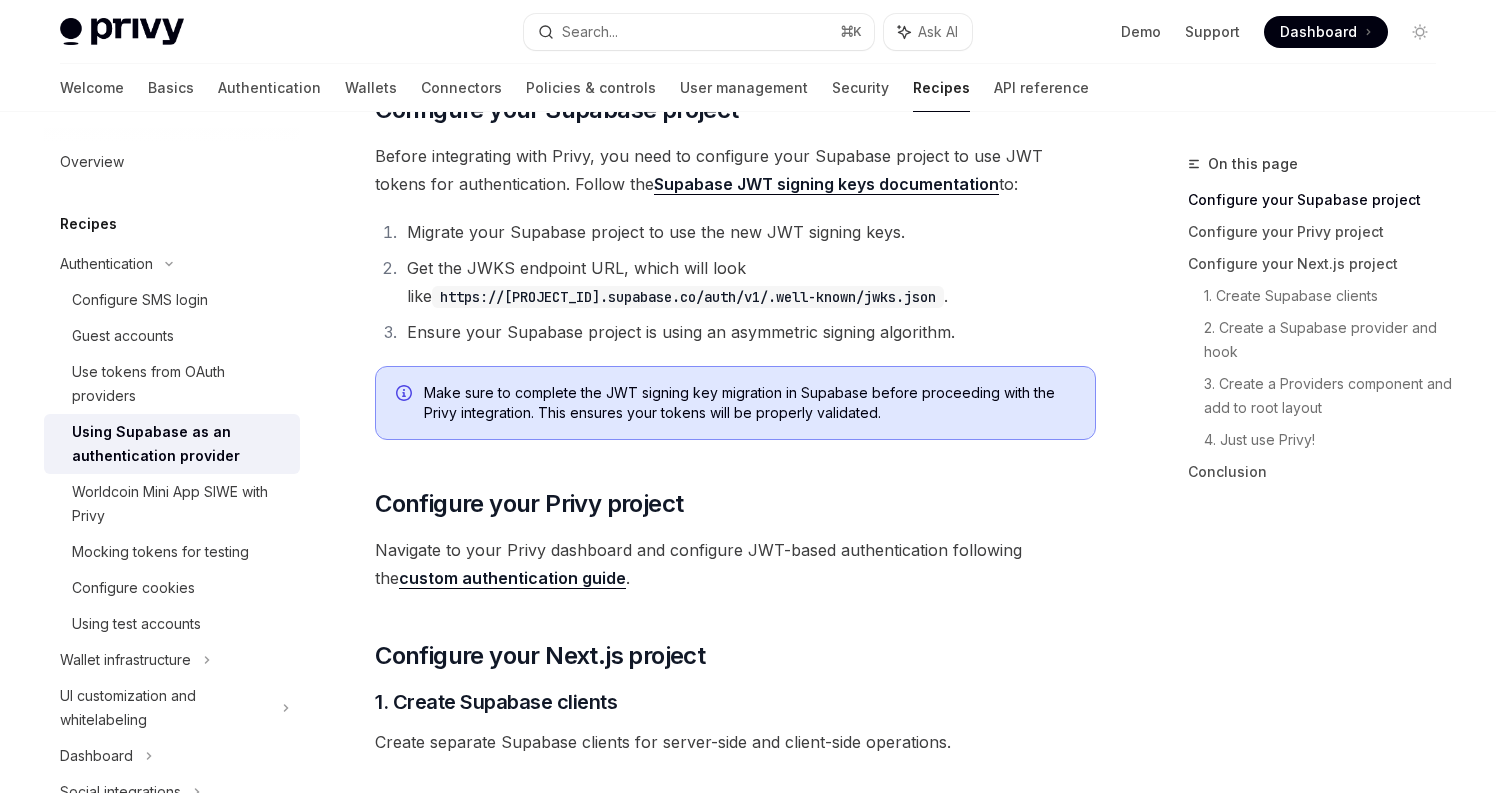 click on "Migrate your Supabase project to use the new JWT signing keys." at bounding box center [748, 232] 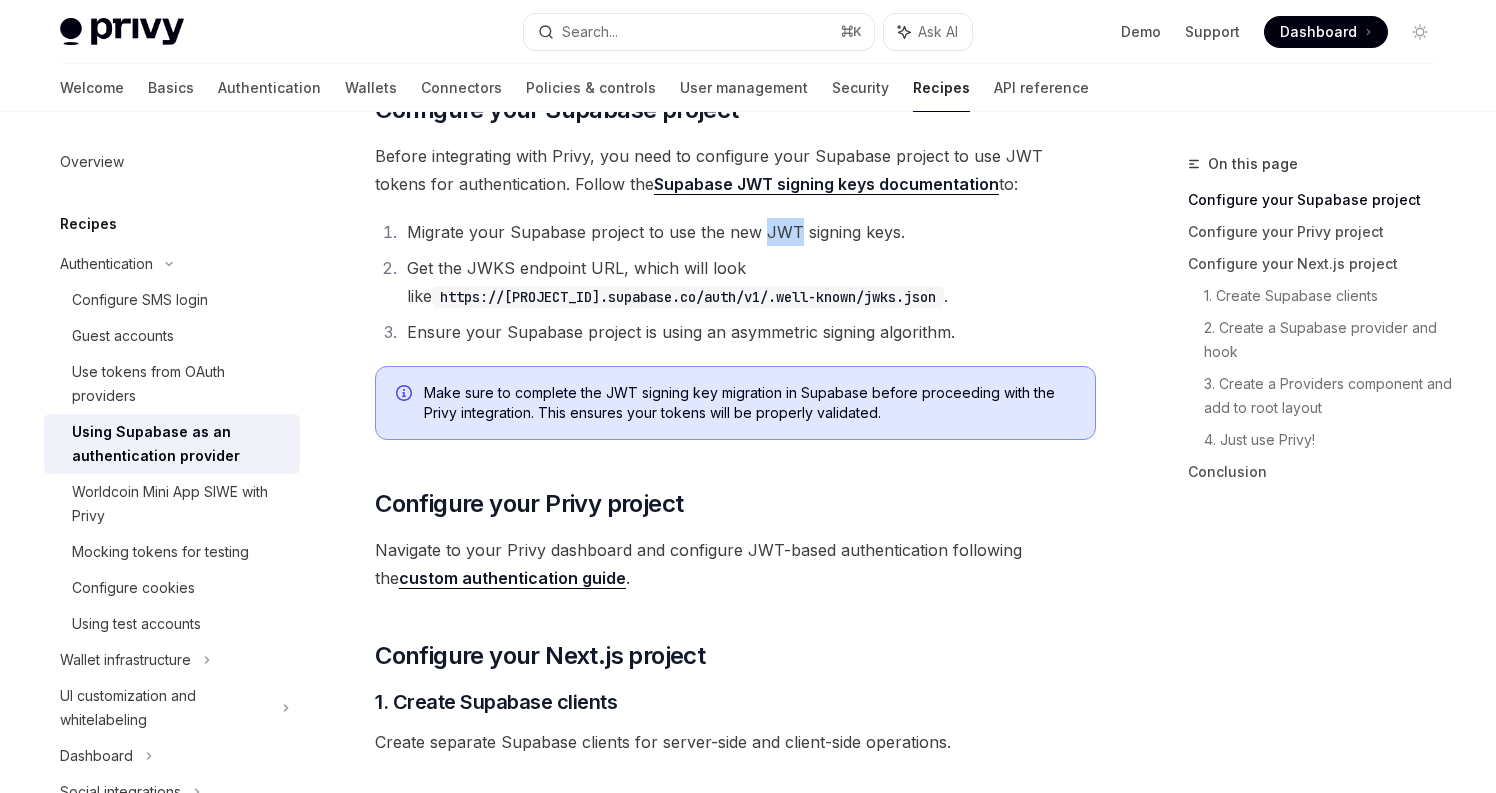 click on "Migrate your Supabase project to use the new JWT signing keys." at bounding box center (748, 232) 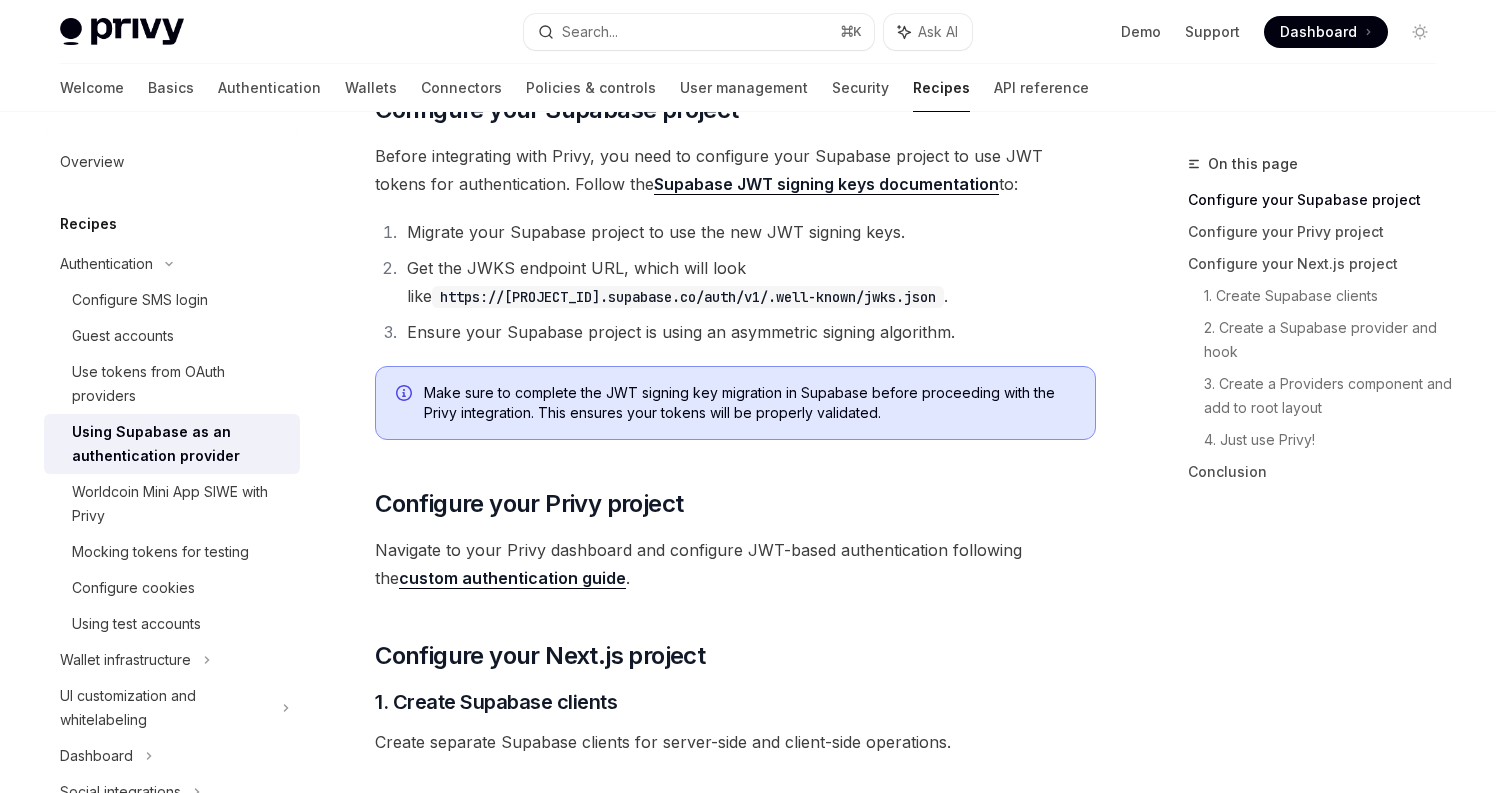 click on "Migrate your Supabase project to use the new JWT signing keys." at bounding box center [748, 232] 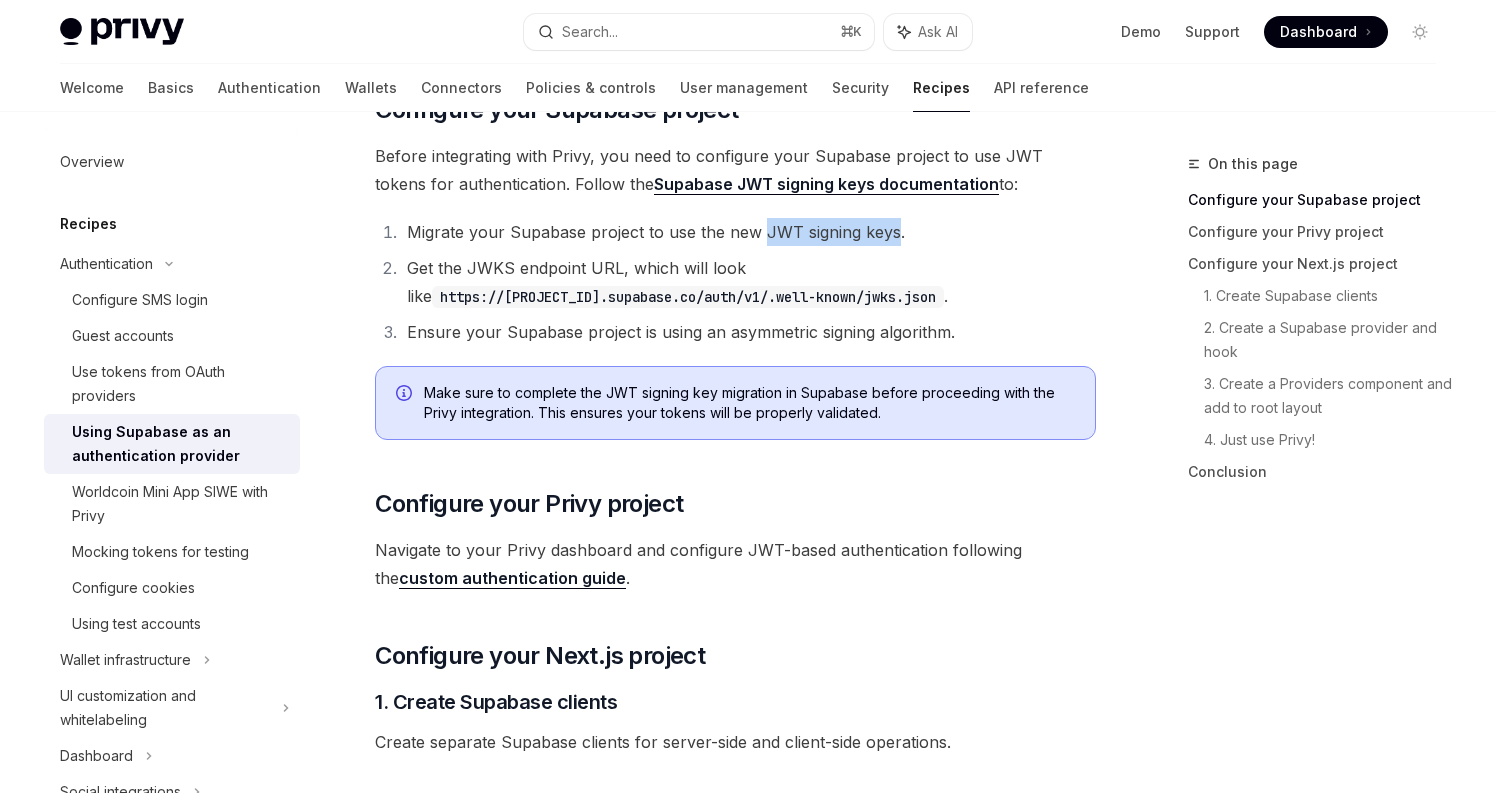 drag, startPoint x: 759, startPoint y: 233, endPoint x: 891, endPoint y: 236, distance: 132.03409 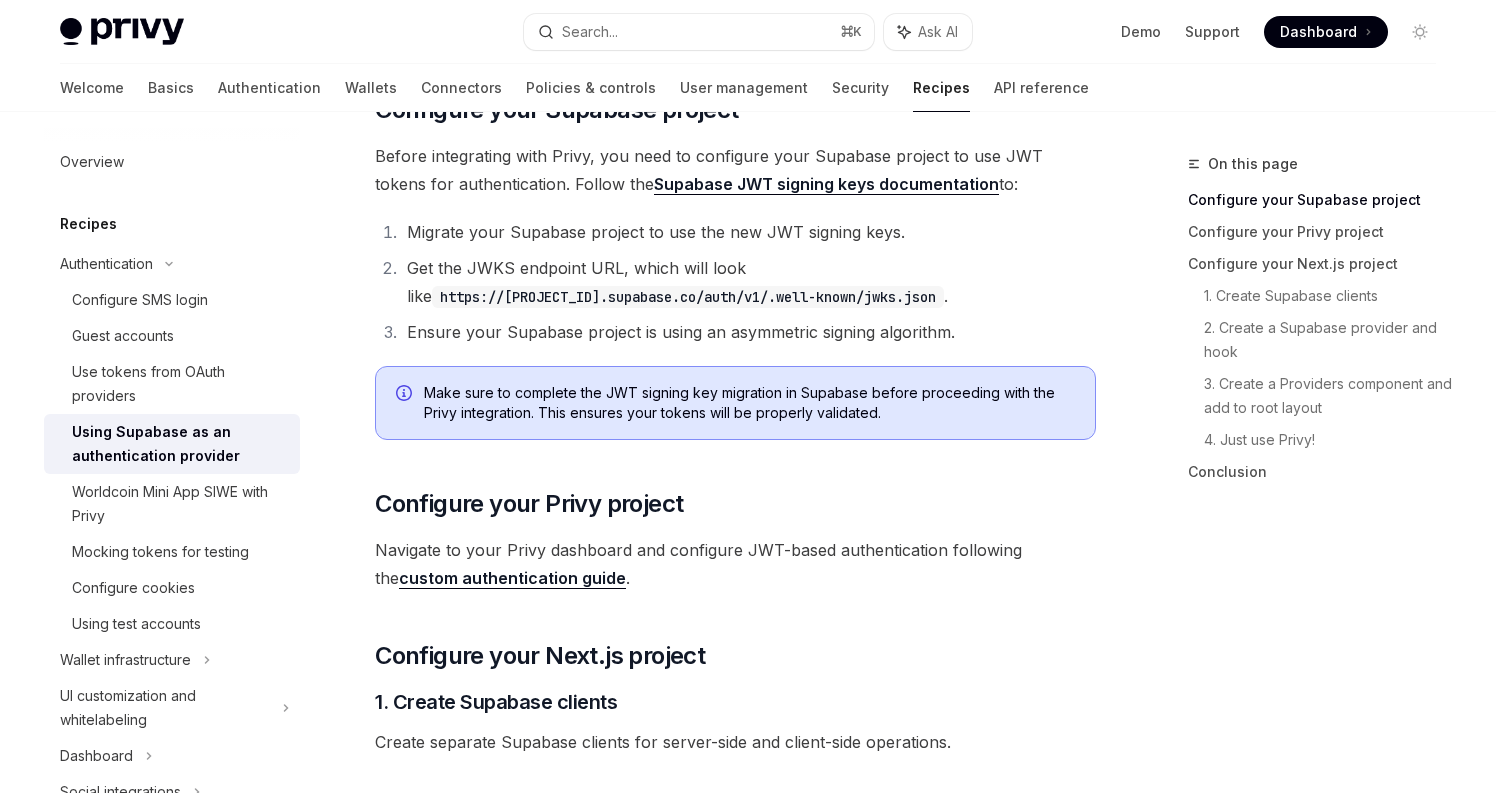 click on "Get the JWKS endpoint URL, which will look like  https://[PROJECT_ID].supabase.co/auth/v1/.well-known/jwks.json ." at bounding box center [748, 282] 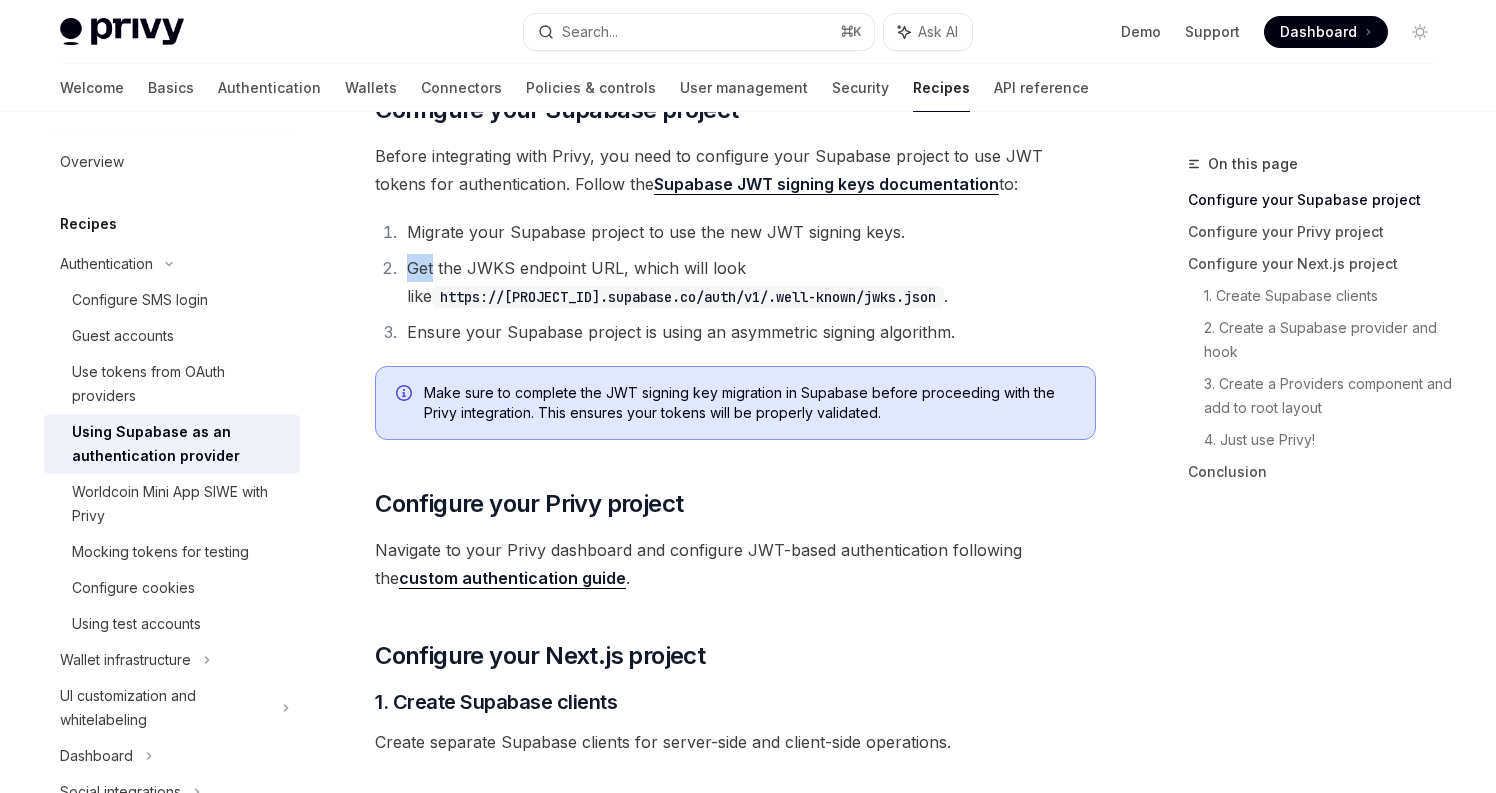 click on "Get the JWKS endpoint URL, which will look like  https://[PROJECT_ID].supabase.co/auth/v1/.well-known/jwks.json ." at bounding box center [748, 282] 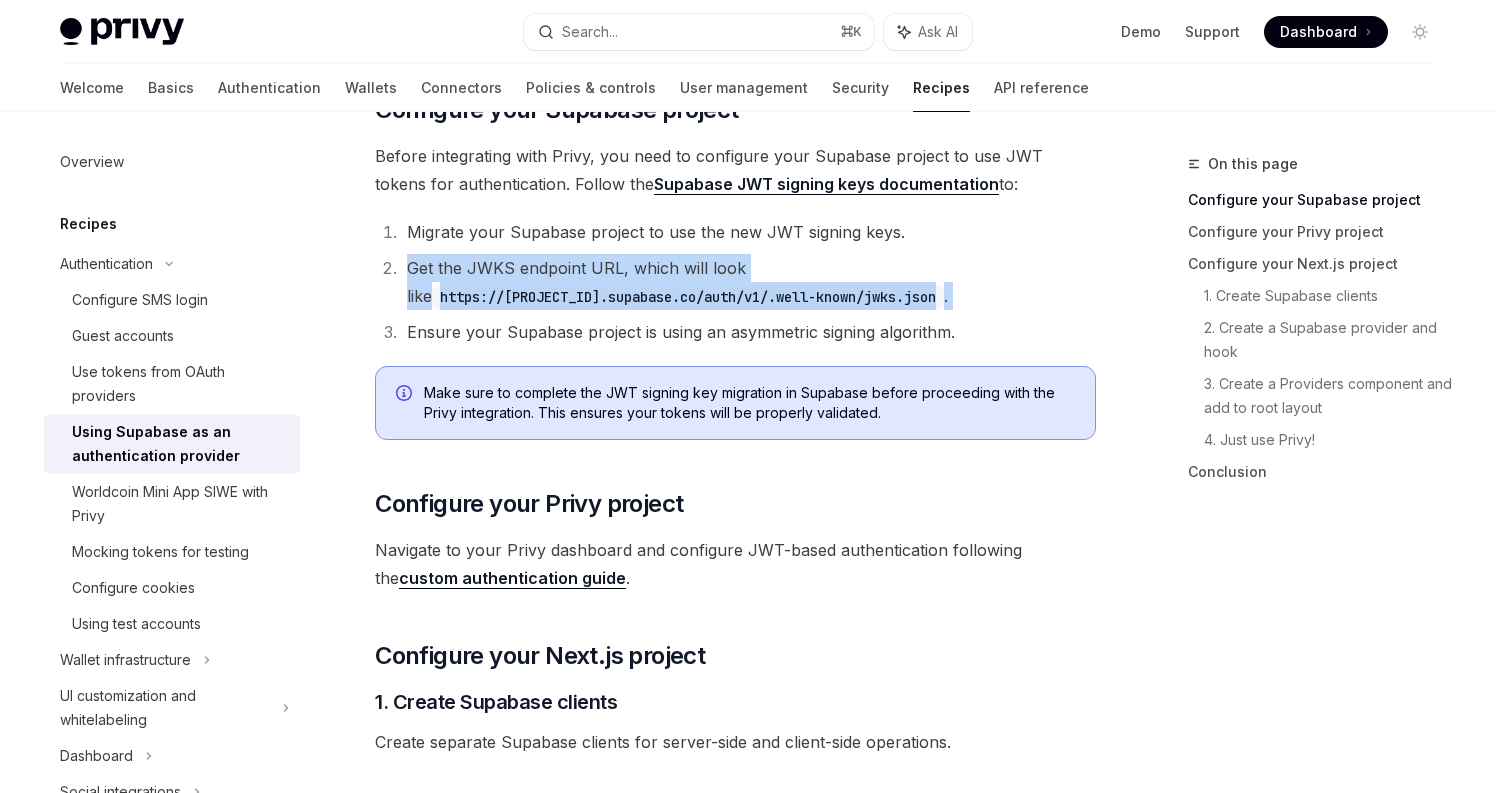 click on "Get the JWKS endpoint URL, which will look like  https://[PROJECT_ID].supabase.co/auth/v1/.well-known/jwks.json ." at bounding box center (748, 282) 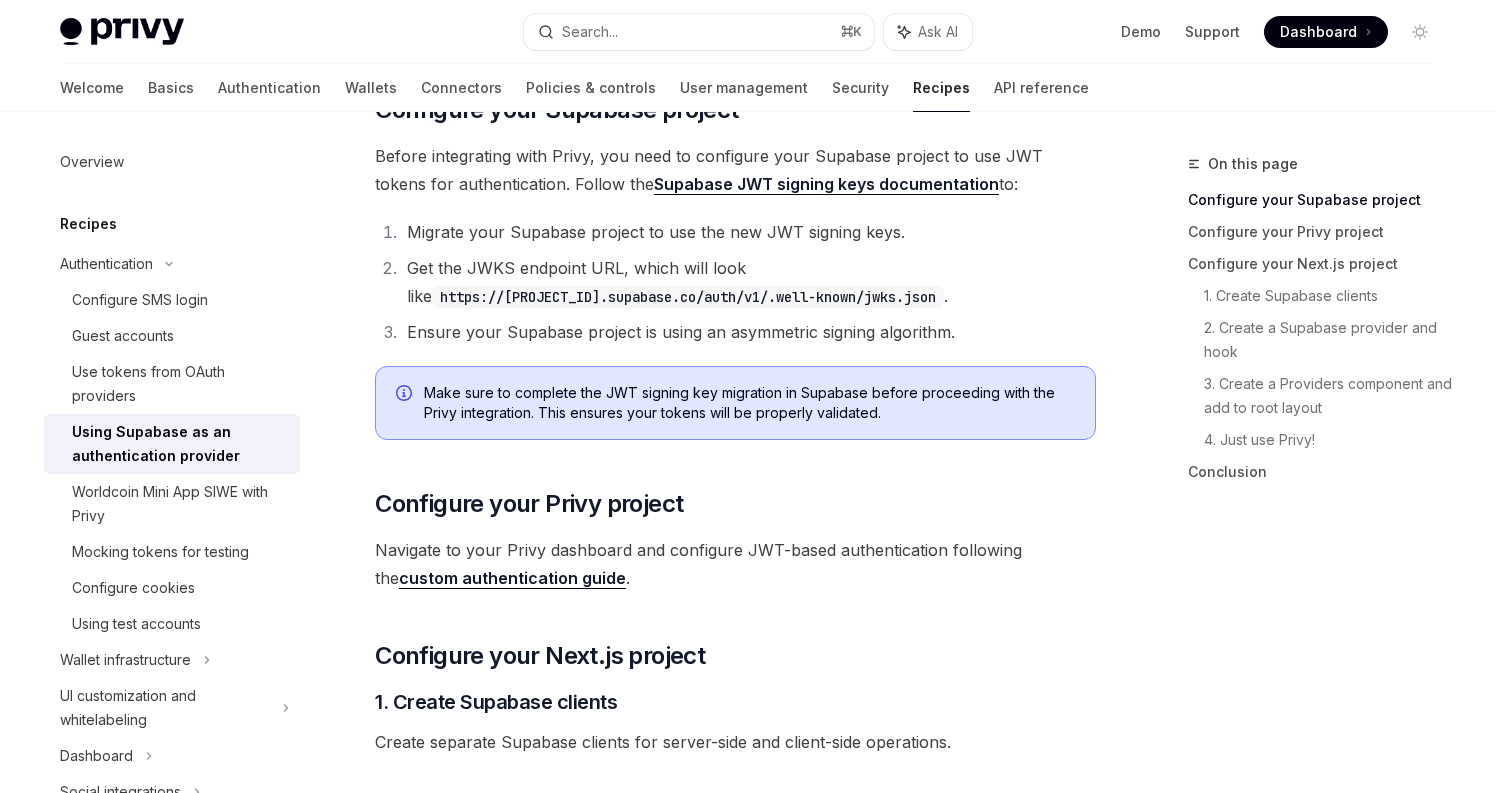 click on "Migrate your Supabase project to use the new JWT signing keys." at bounding box center [748, 232] 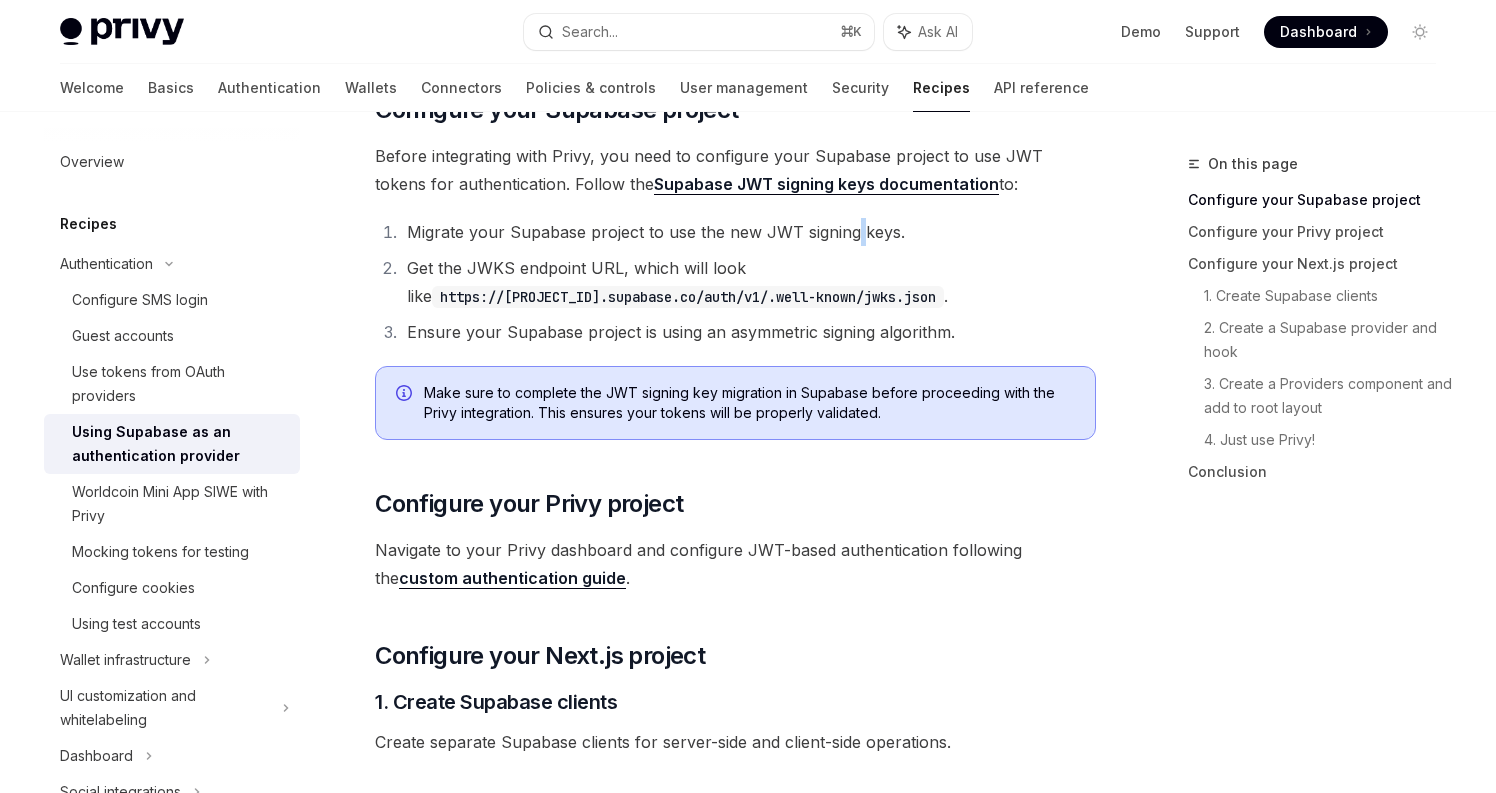 click on "Migrate your Supabase project to use the new JWT signing keys." at bounding box center (748, 232) 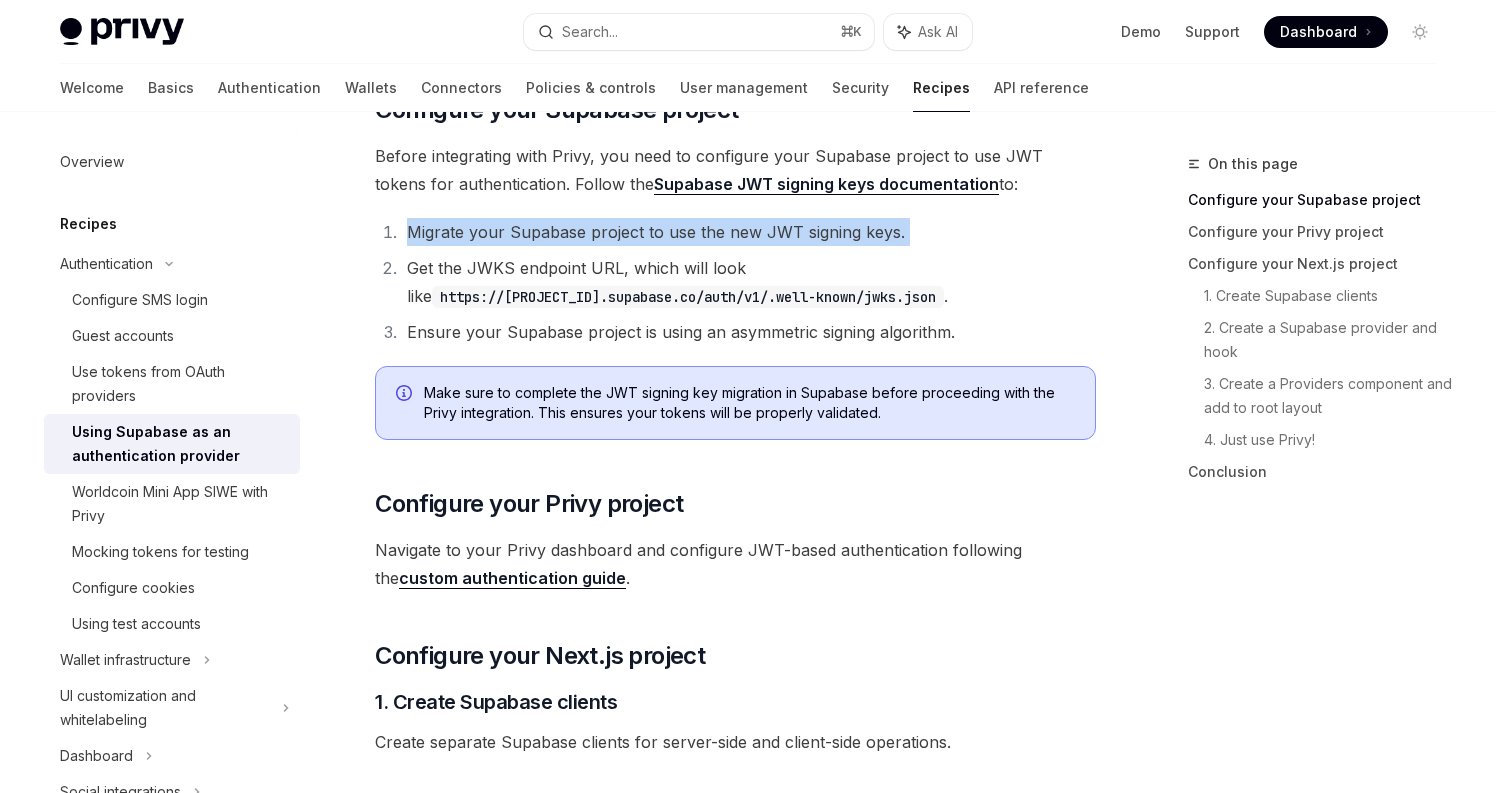 click on "Migrate your Supabase project to use the new JWT signing keys." at bounding box center (748, 232) 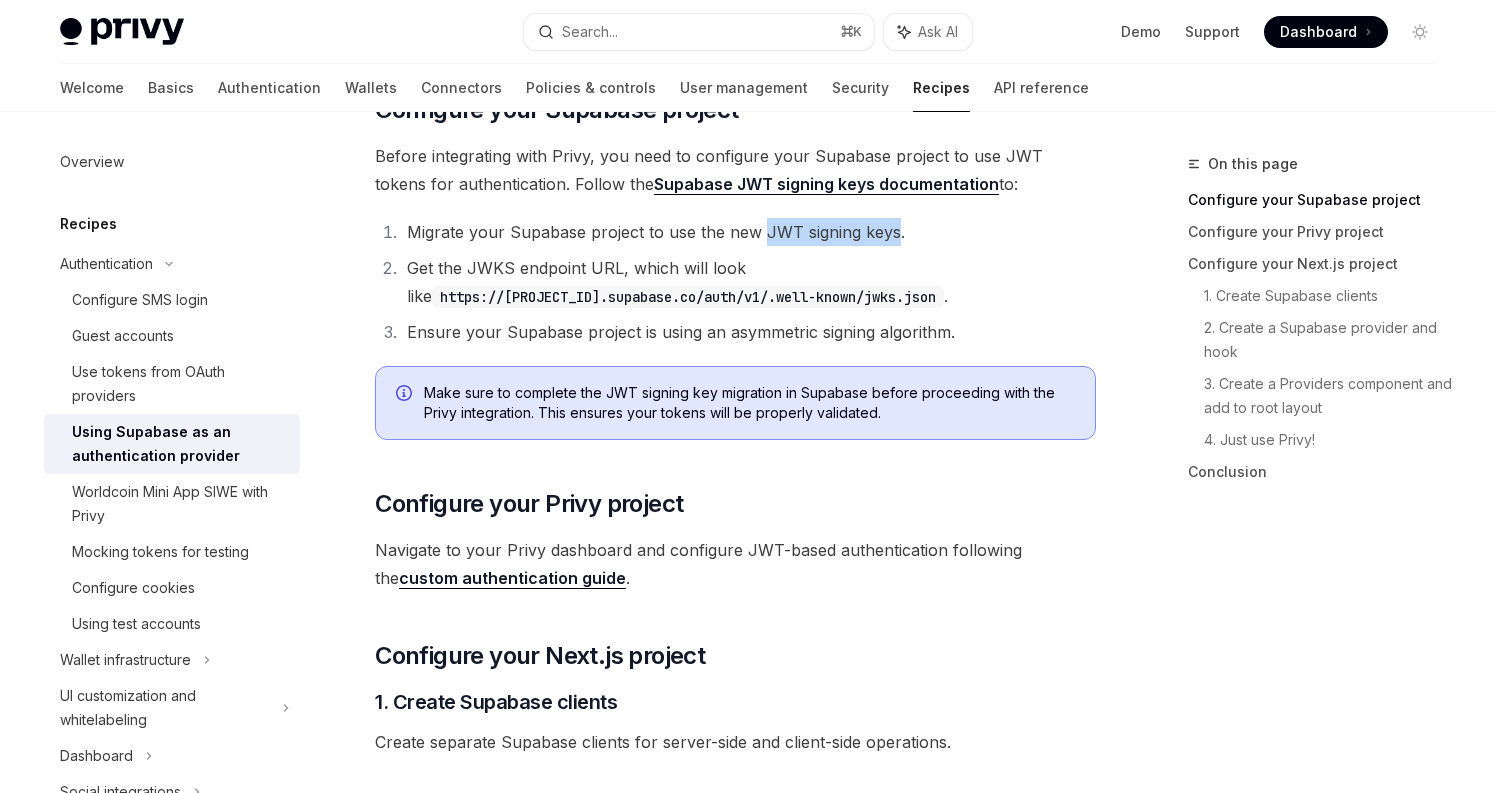 drag, startPoint x: 761, startPoint y: 233, endPoint x: 894, endPoint y: 243, distance: 133.37541 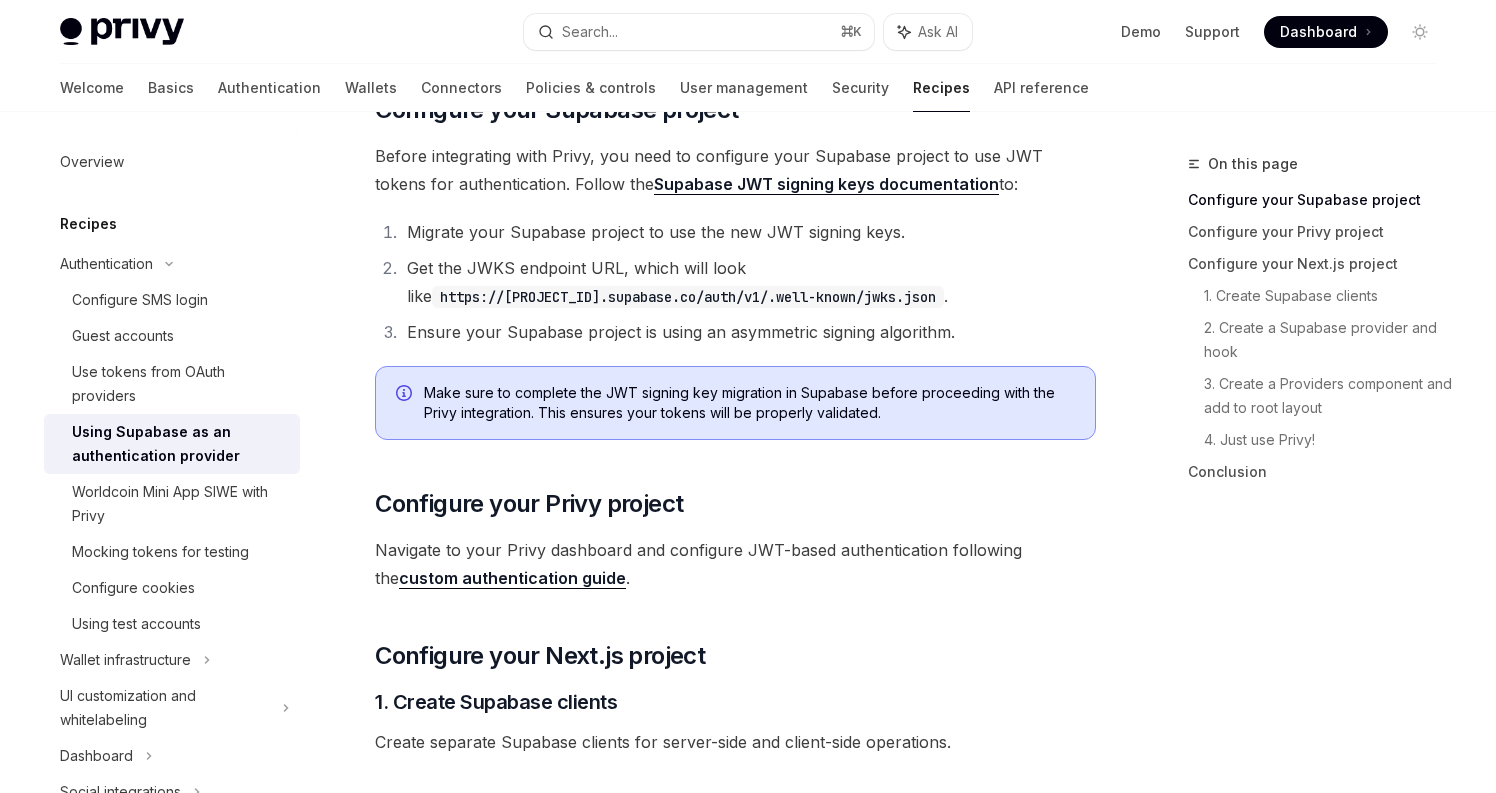click on "Get the JWKS endpoint URL, which will look like  https://[PROJECT_ID].supabase.co/auth/v1/.well-known/jwks.json ." at bounding box center [748, 282] 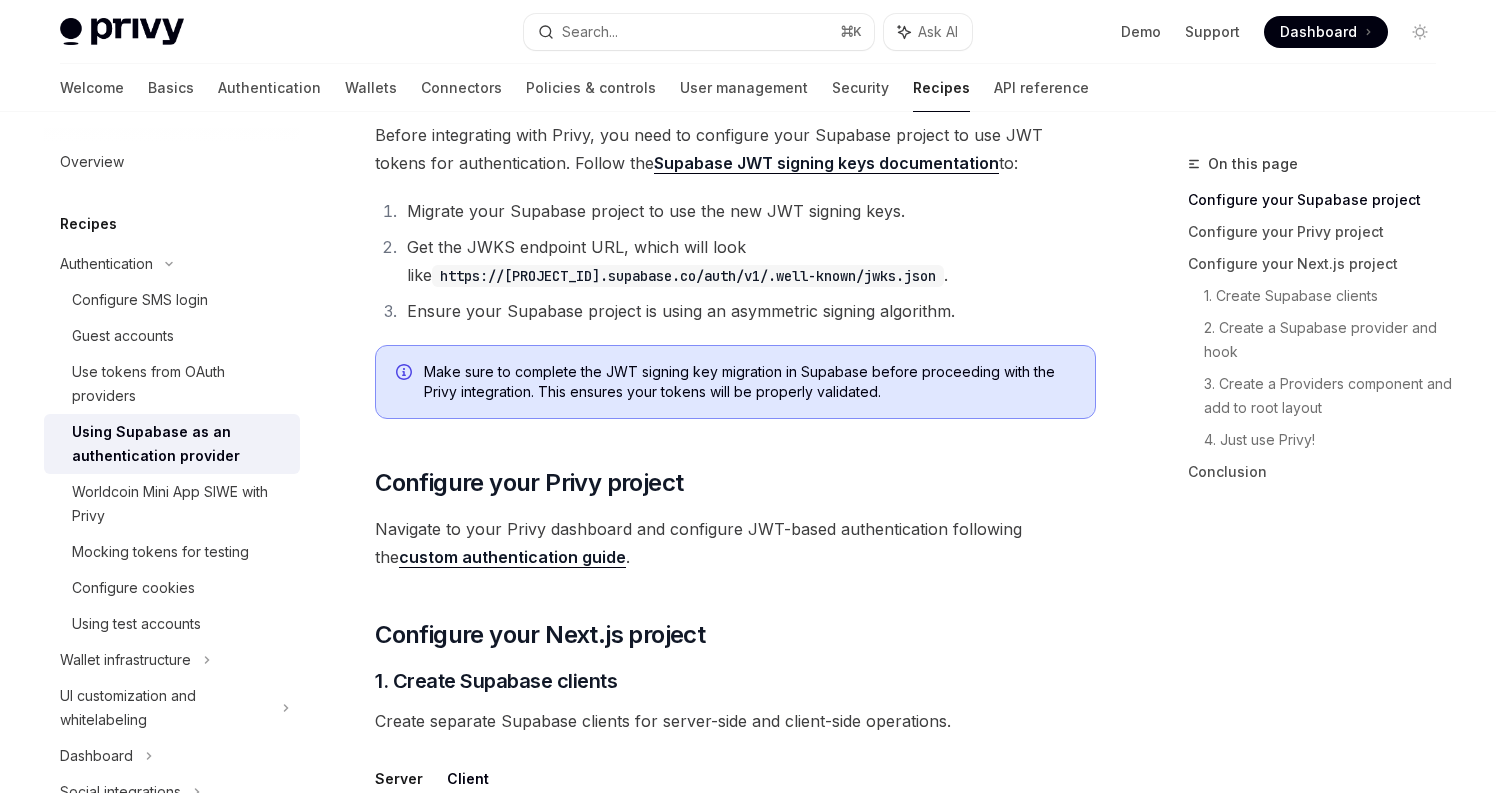 scroll, scrollTop: 367, scrollLeft: 0, axis: vertical 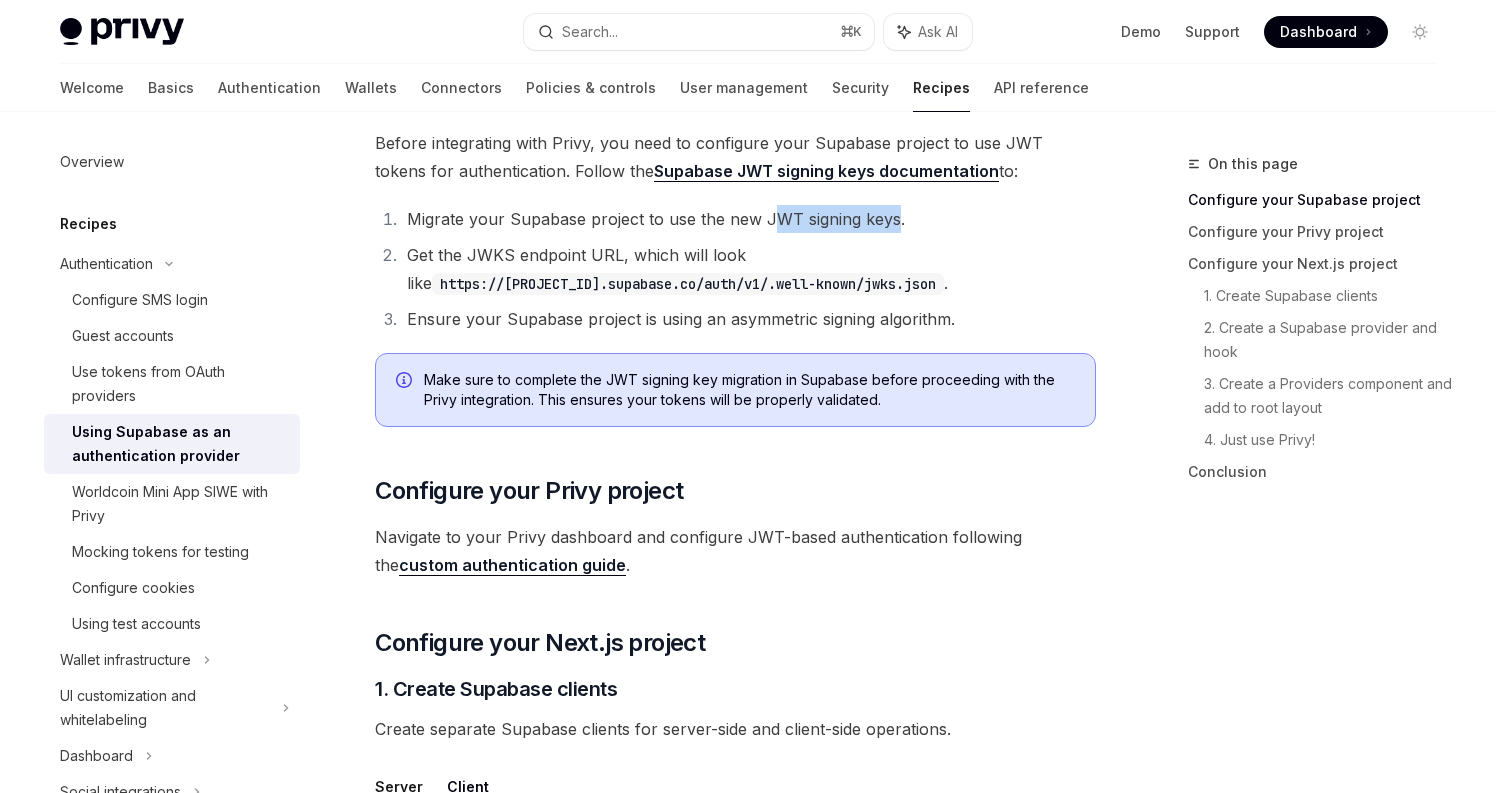 drag, startPoint x: 896, startPoint y: 219, endPoint x: 765, endPoint y: 222, distance: 131.03435 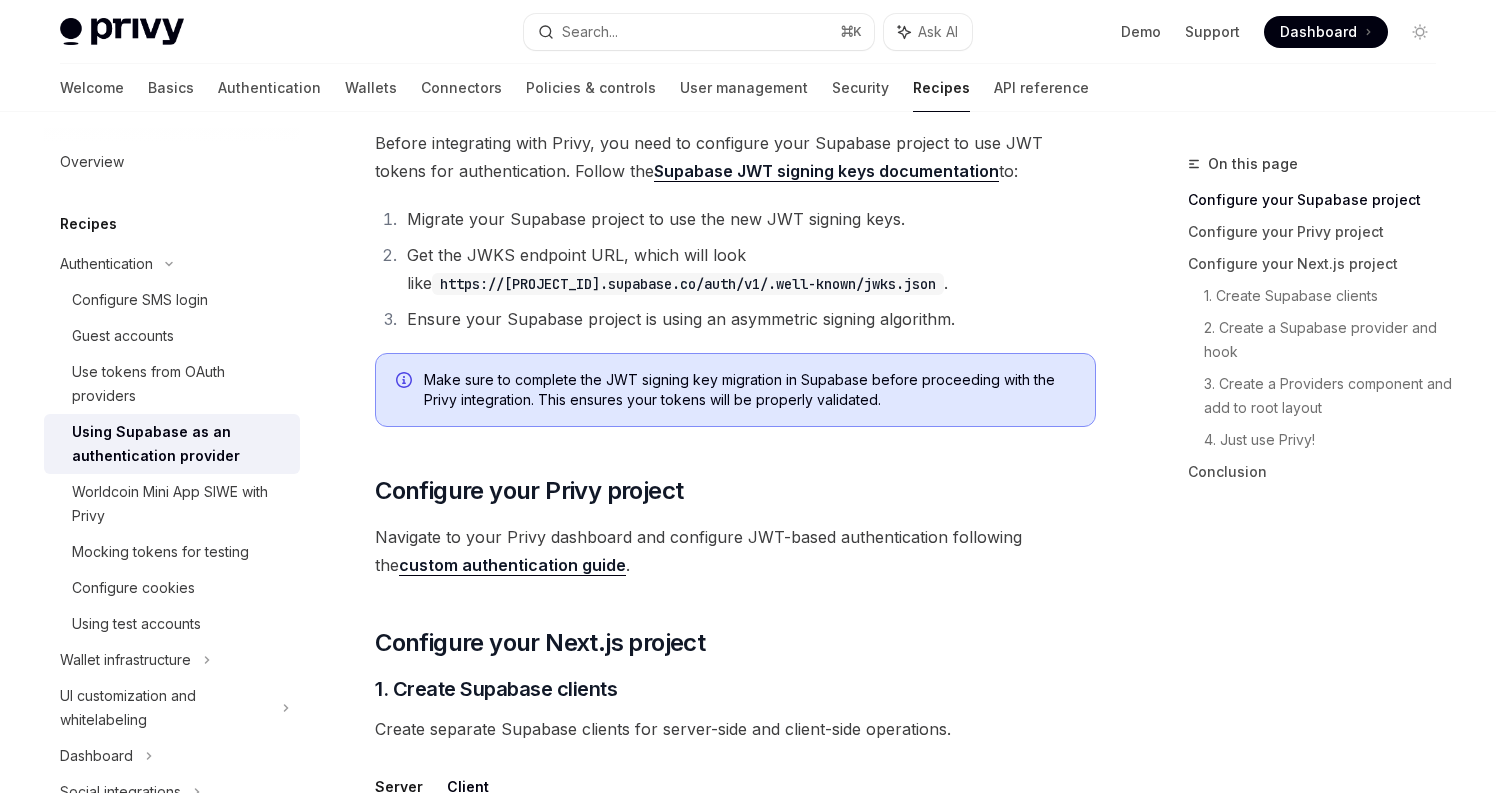 click on "Migrate your Supabase project to use the new JWT signing keys." at bounding box center [748, 219] 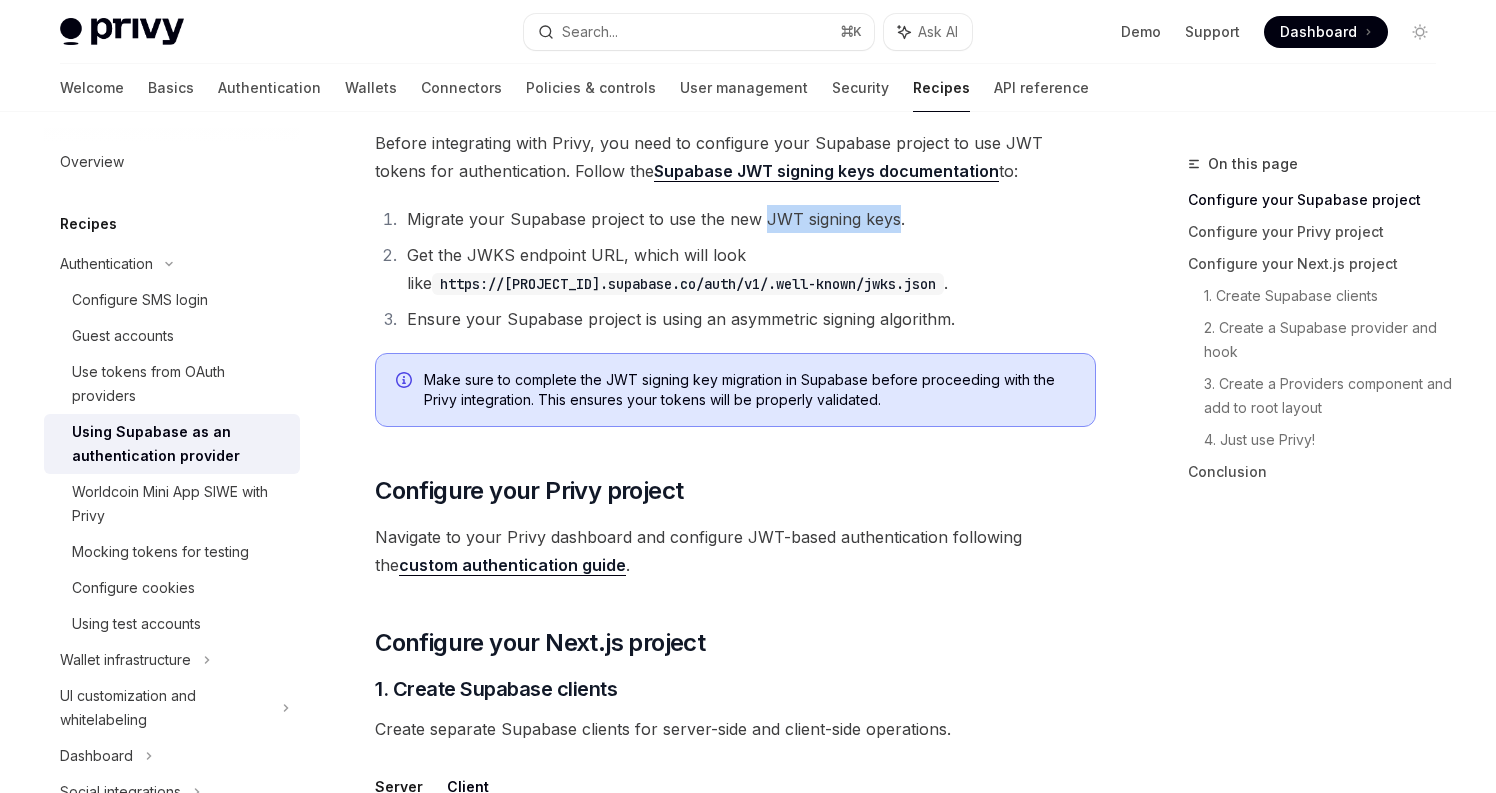 drag, startPoint x: 759, startPoint y: 217, endPoint x: 893, endPoint y: 217, distance: 134 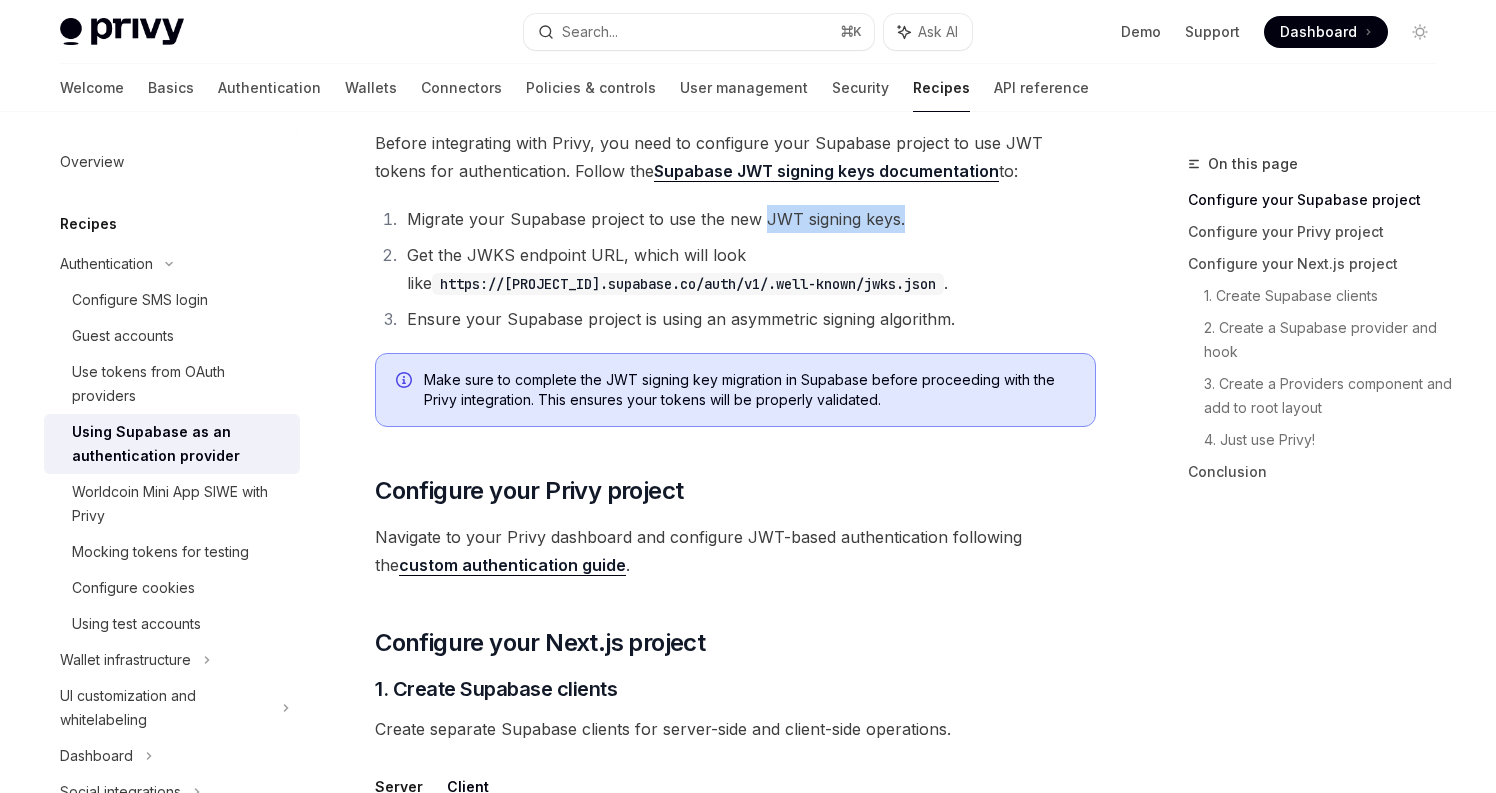 drag, startPoint x: 893, startPoint y: 218, endPoint x: 763, endPoint y: 216, distance: 130.01538 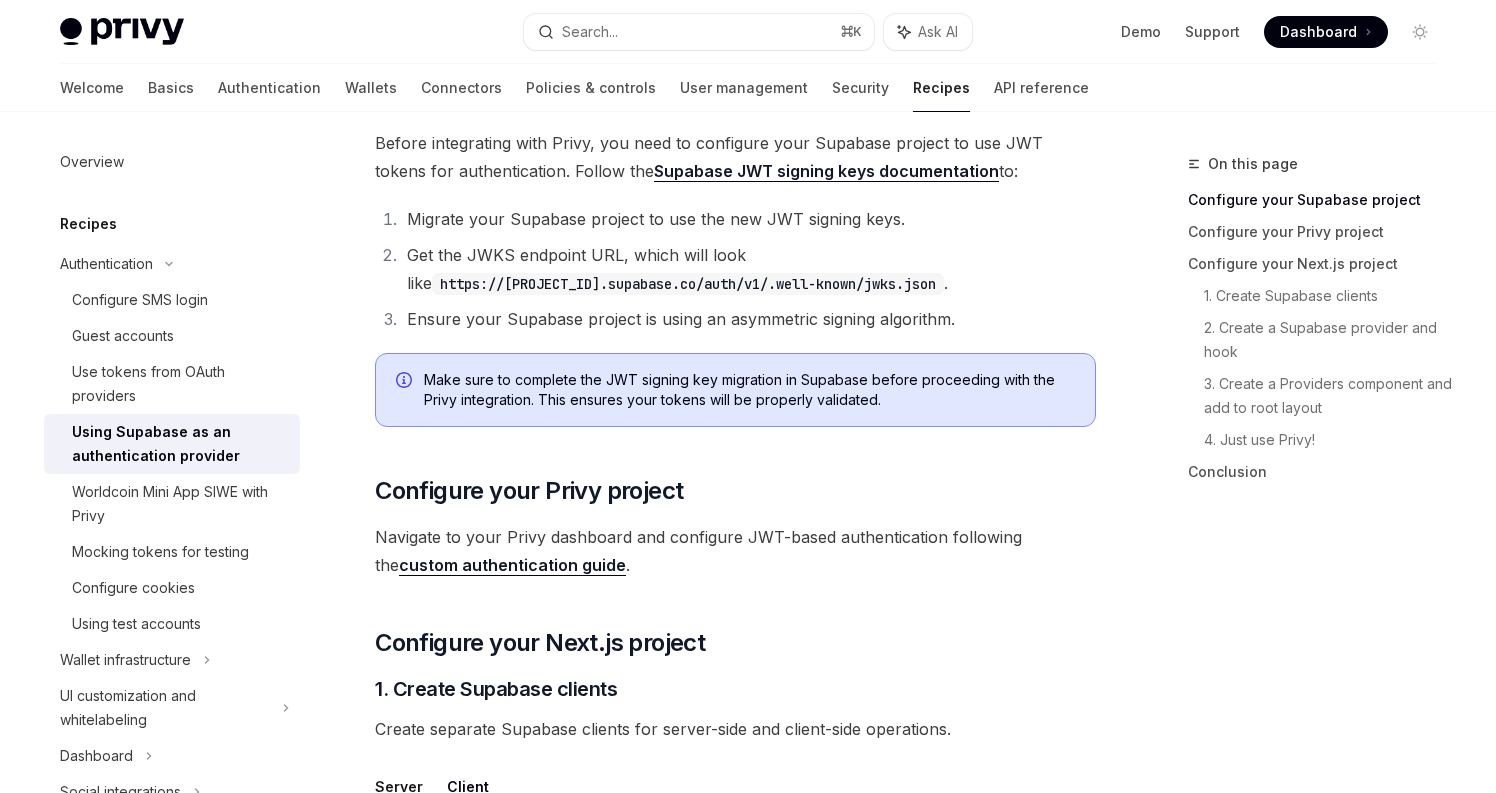 click on "Migrate your Supabase project to use the new JWT signing keys." at bounding box center [748, 219] 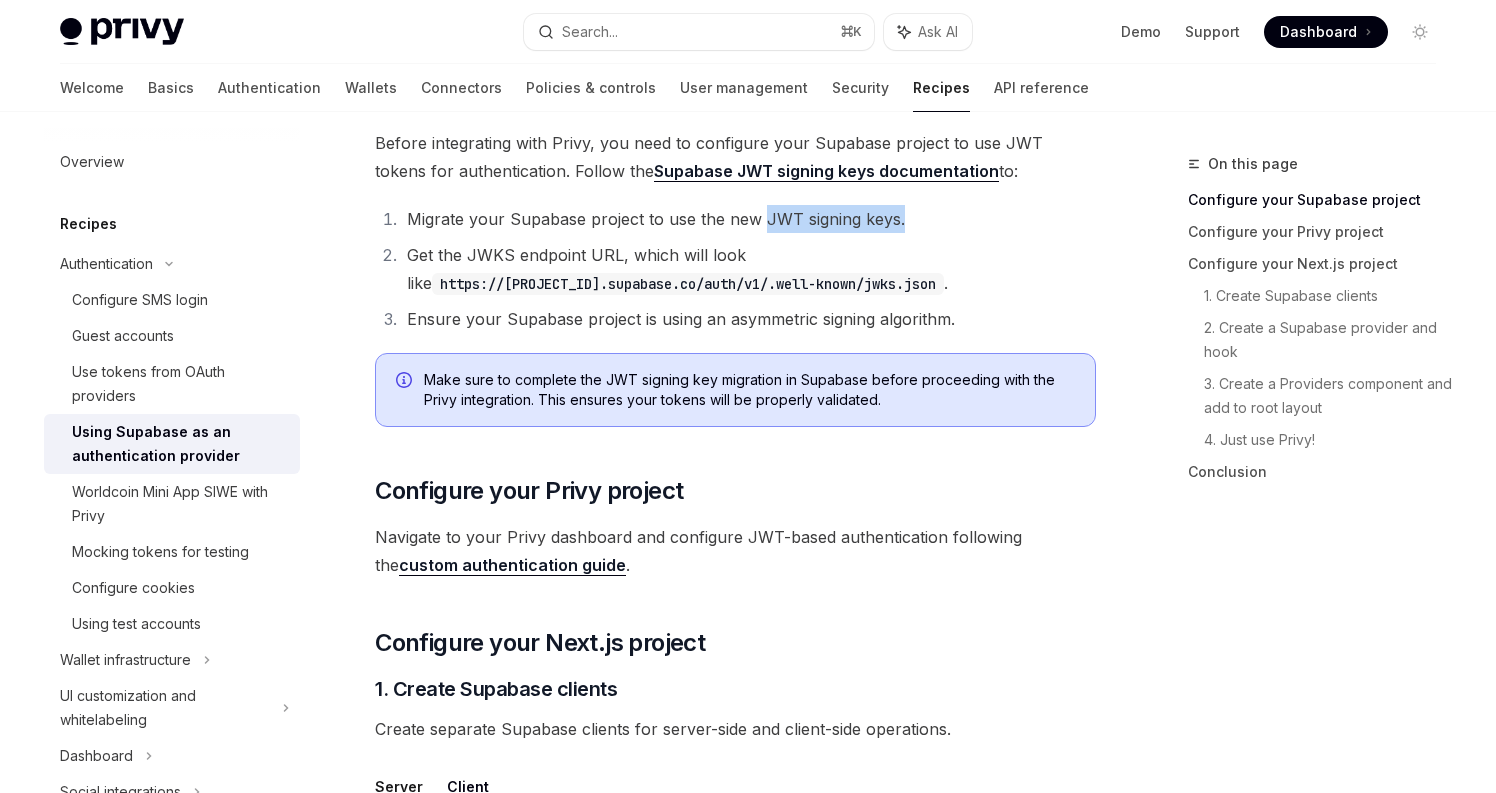 drag, startPoint x: 765, startPoint y: 219, endPoint x: 892, endPoint y: 230, distance: 127.47549 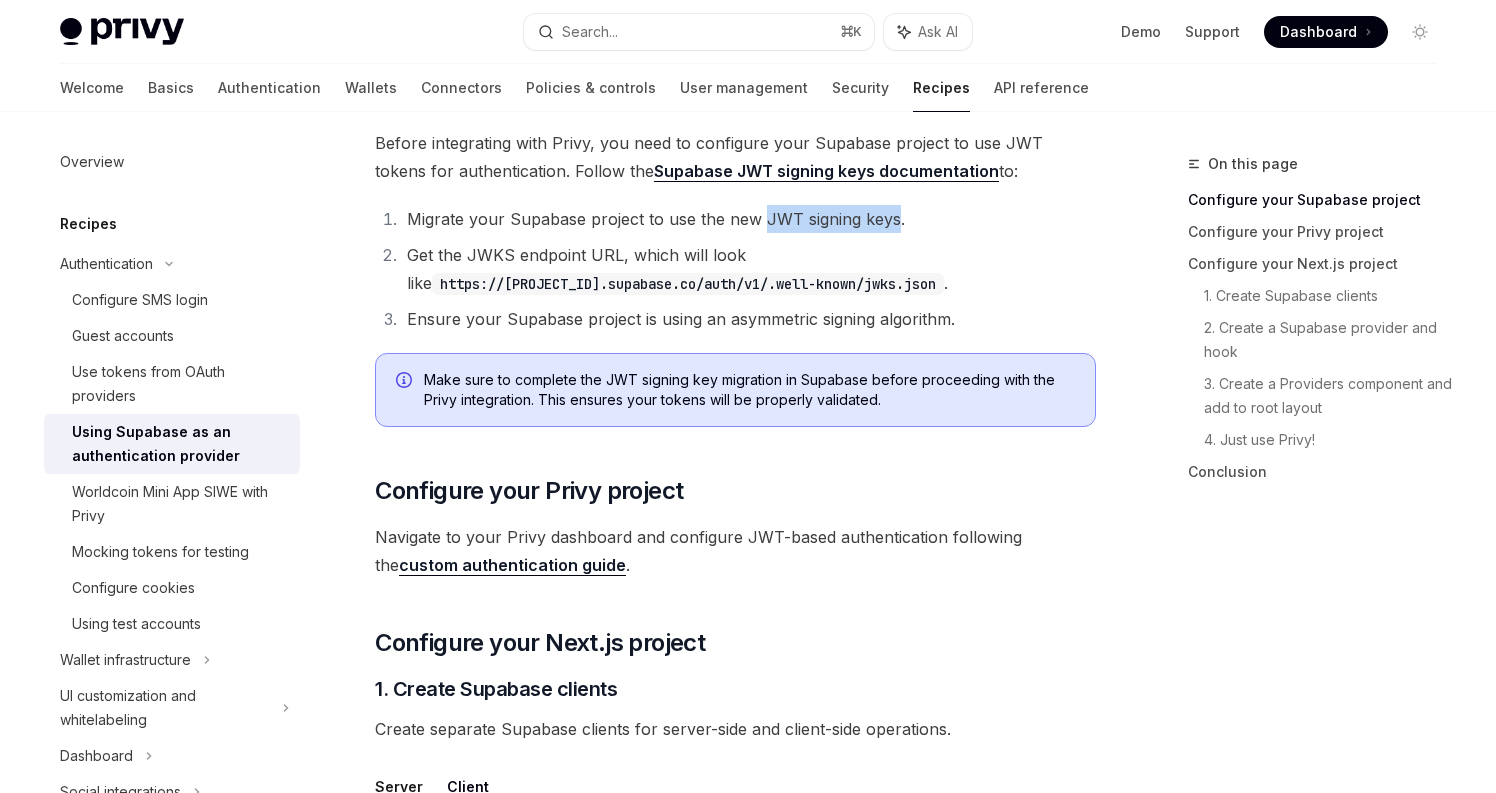 drag, startPoint x: 895, startPoint y: 219, endPoint x: 762, endPoint y: 218, distance: 133.00375 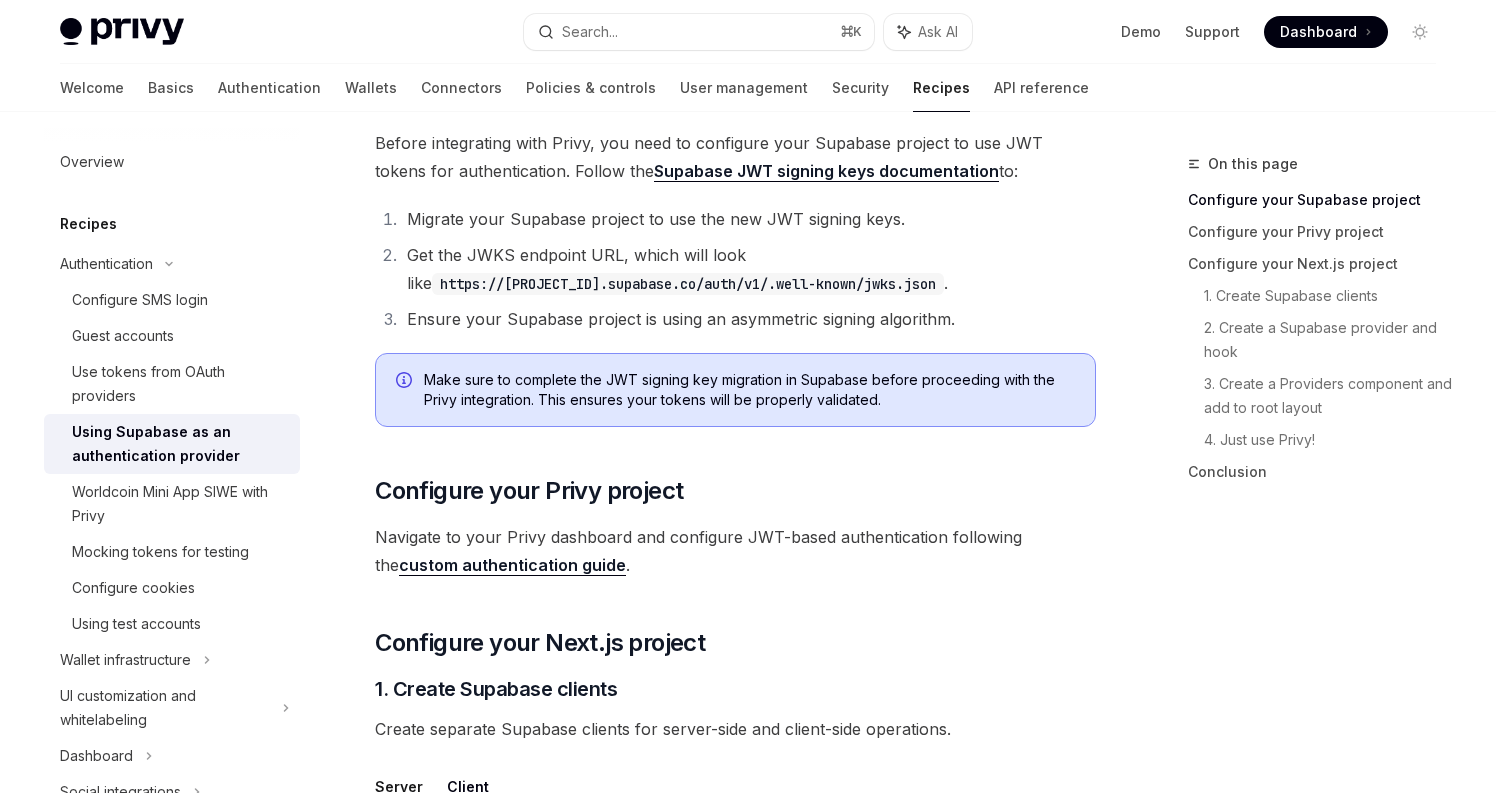 click on "Migrate your Supabase project to use the new JWT signing keys.
Get the JWKS endpoint URL, which will look like  https://[PROJECT_ID].supabase.co/auth/v1/.well-known/jwks.json .
Ensure your Supabase project is using an asymmetric signing algorithm." at bounding box center [735, 269] 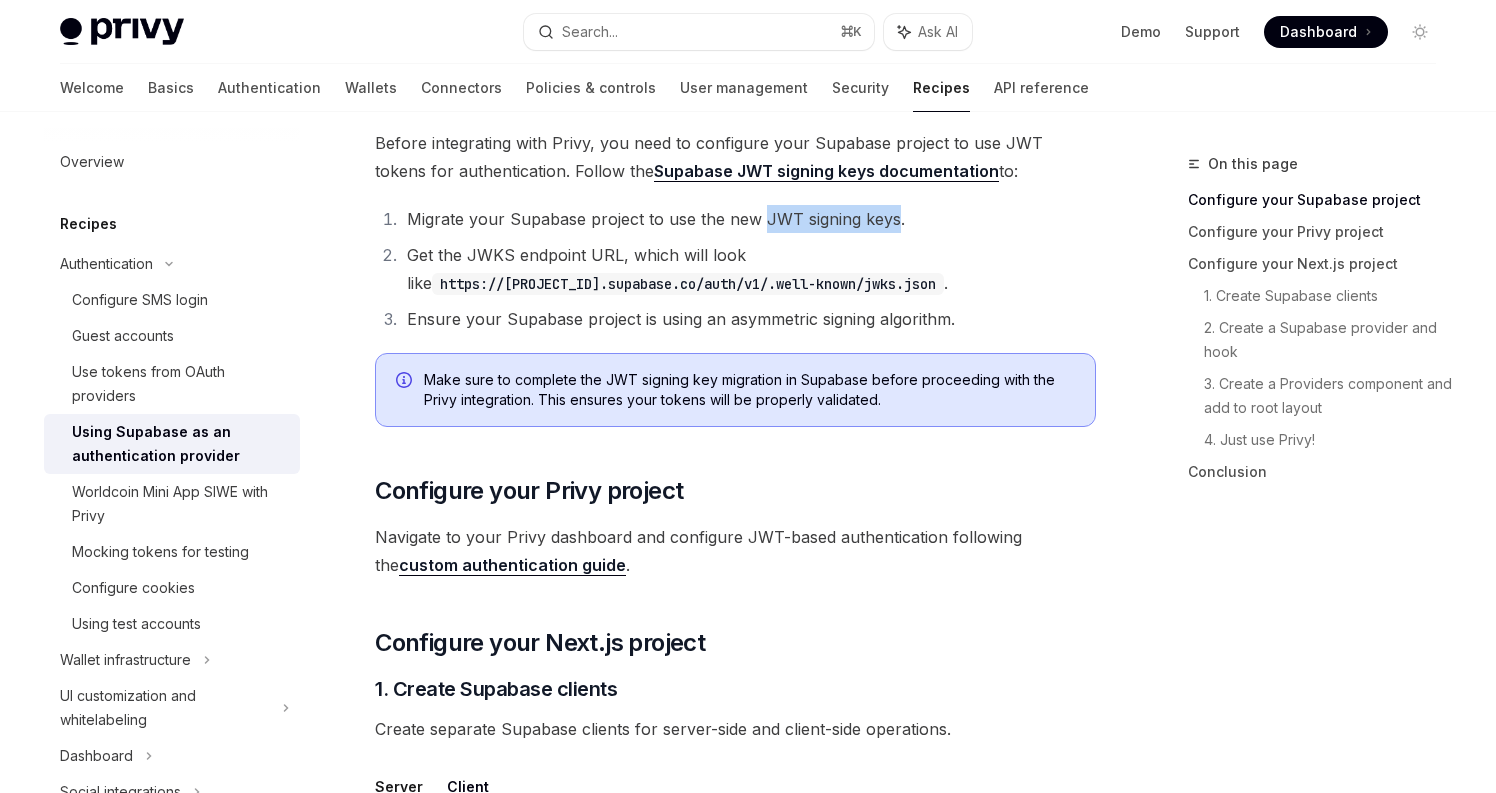 drag, startPoint x: 764, startPoint y: 213, endPoint x: 893, endPoint y: 213, distance: 129 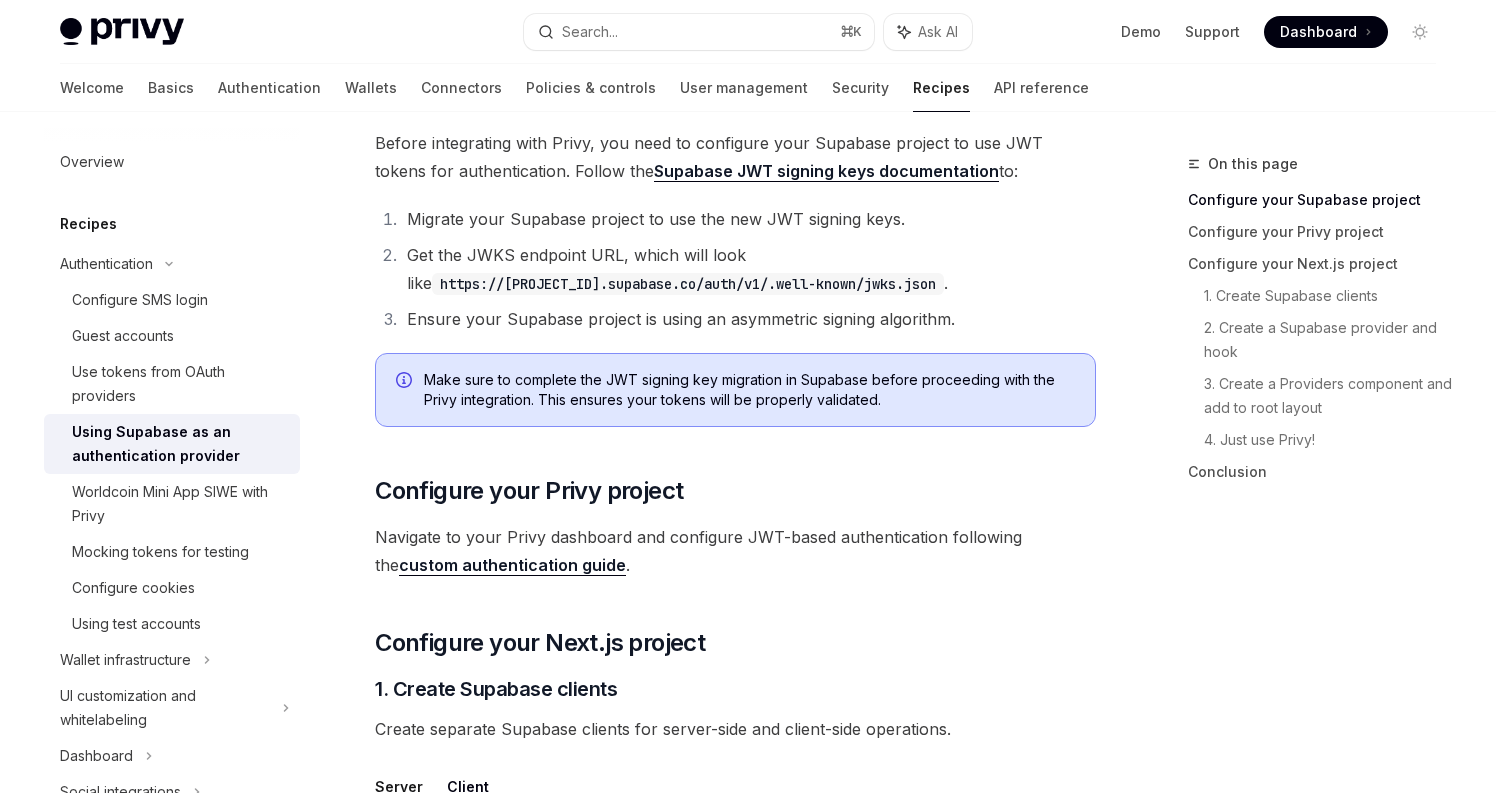 click on "Migrate your Supabase project to use the new JWT signing keys." at bounding box center [748, 219] 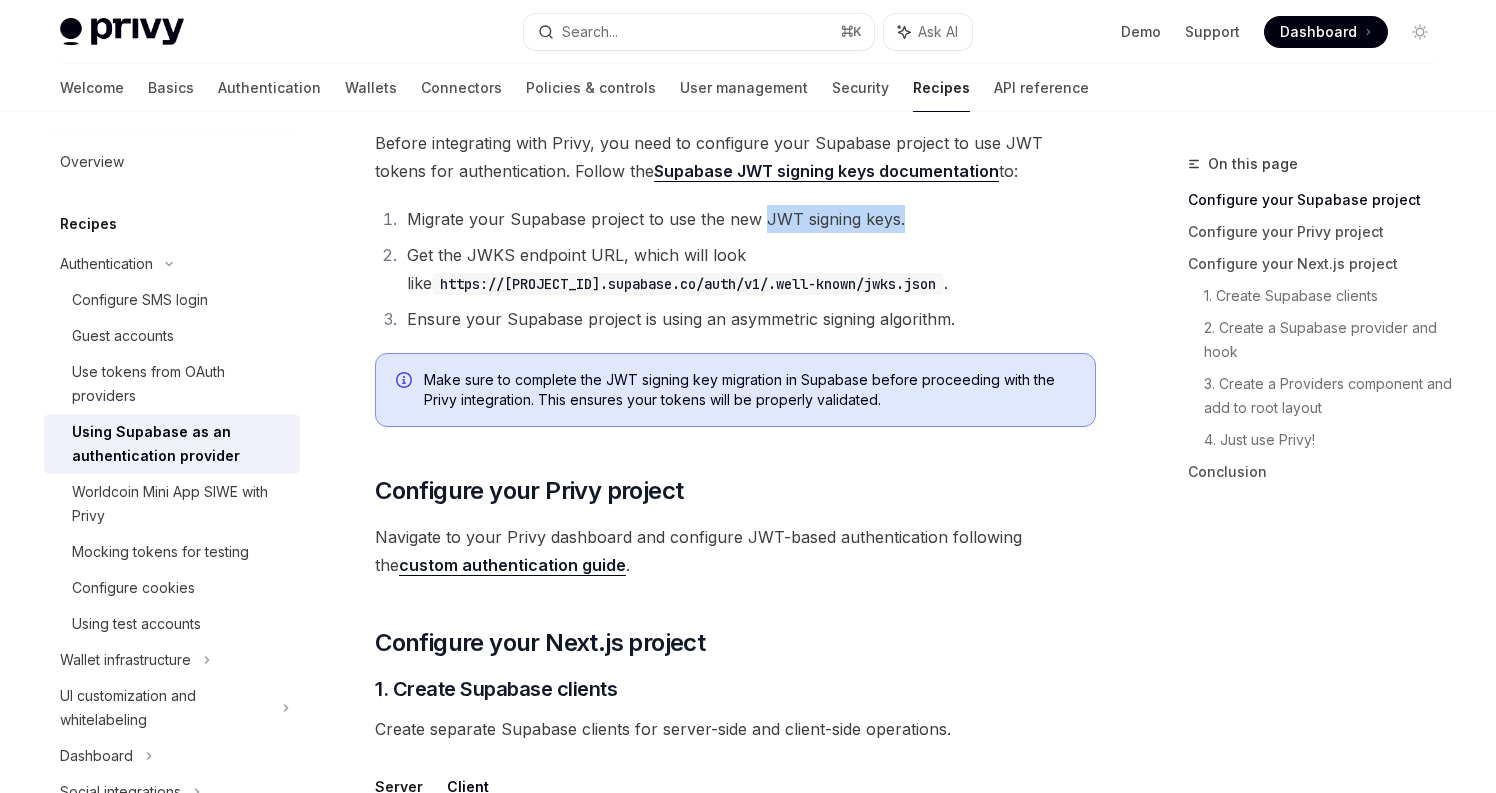 drag, startPoint x: 893, startPoint y: 216, endPoint x: 769, endPoint y: 210, distance: 124.14507 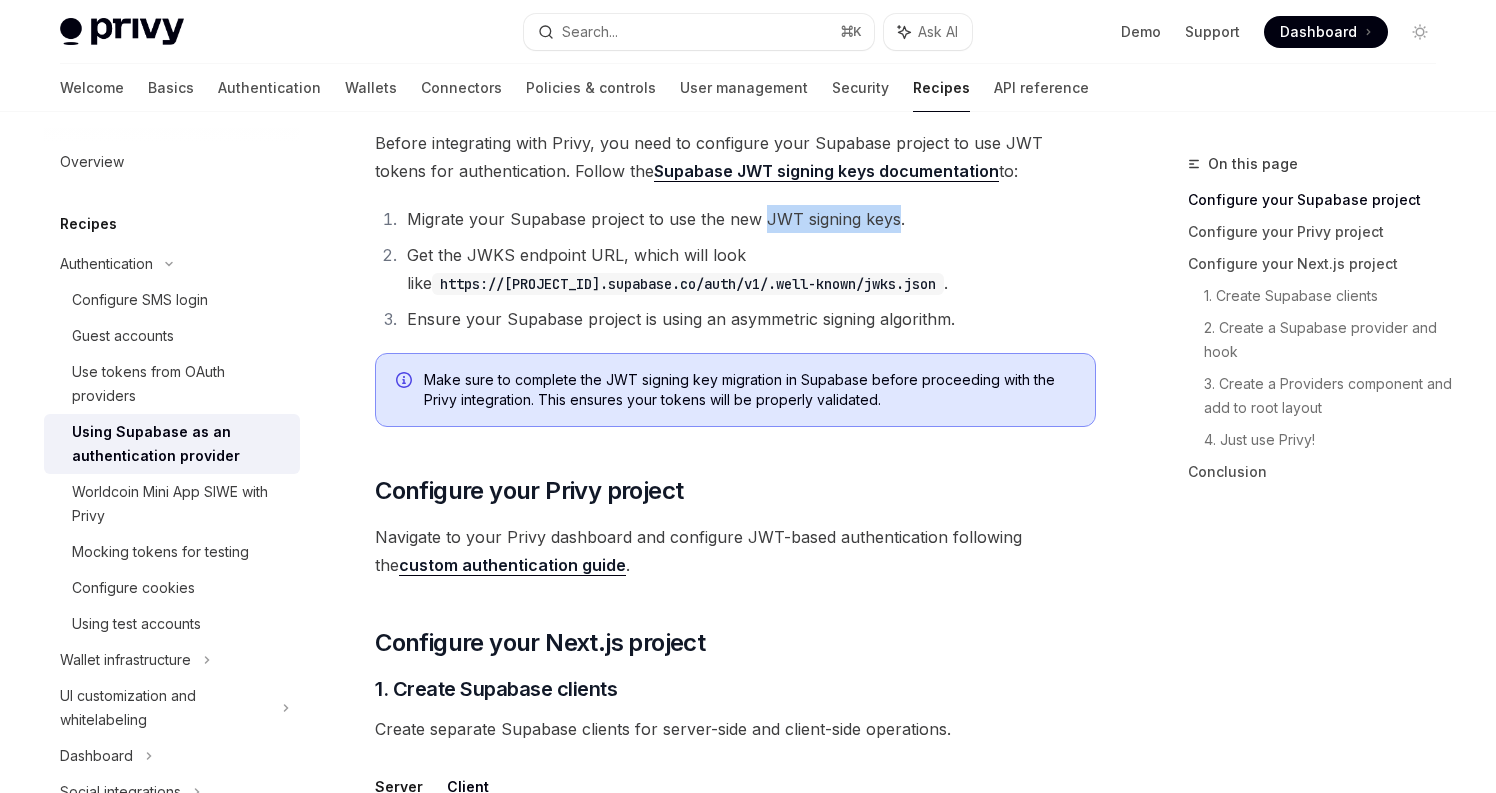 drag, startPoint x: 762, startPoint y: 218, endPoint x: 890, endPoint y: 208, distance: 128.39003 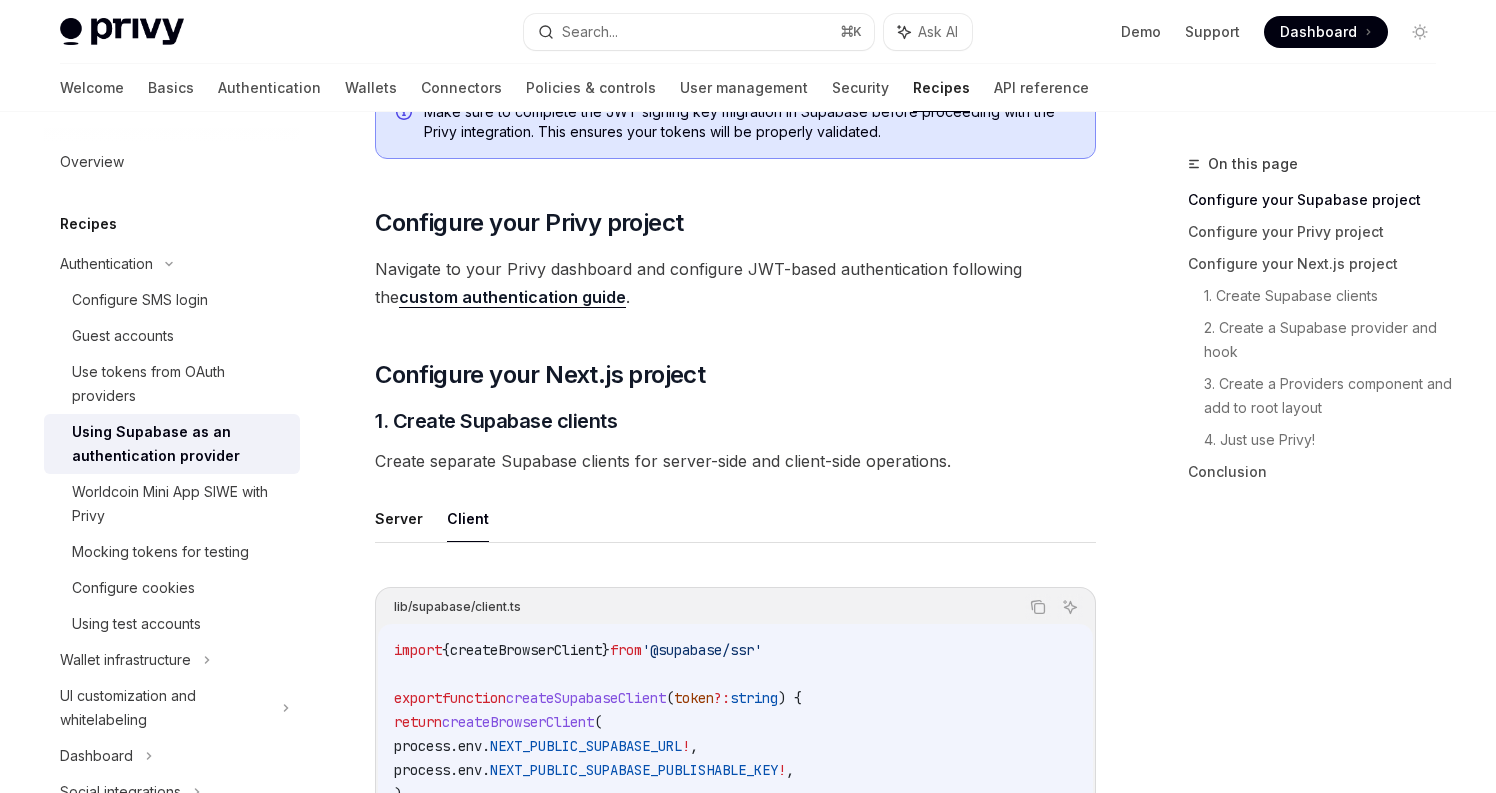 scroll, scrollTop: 587, scrollLeft: 0, axis: vertical 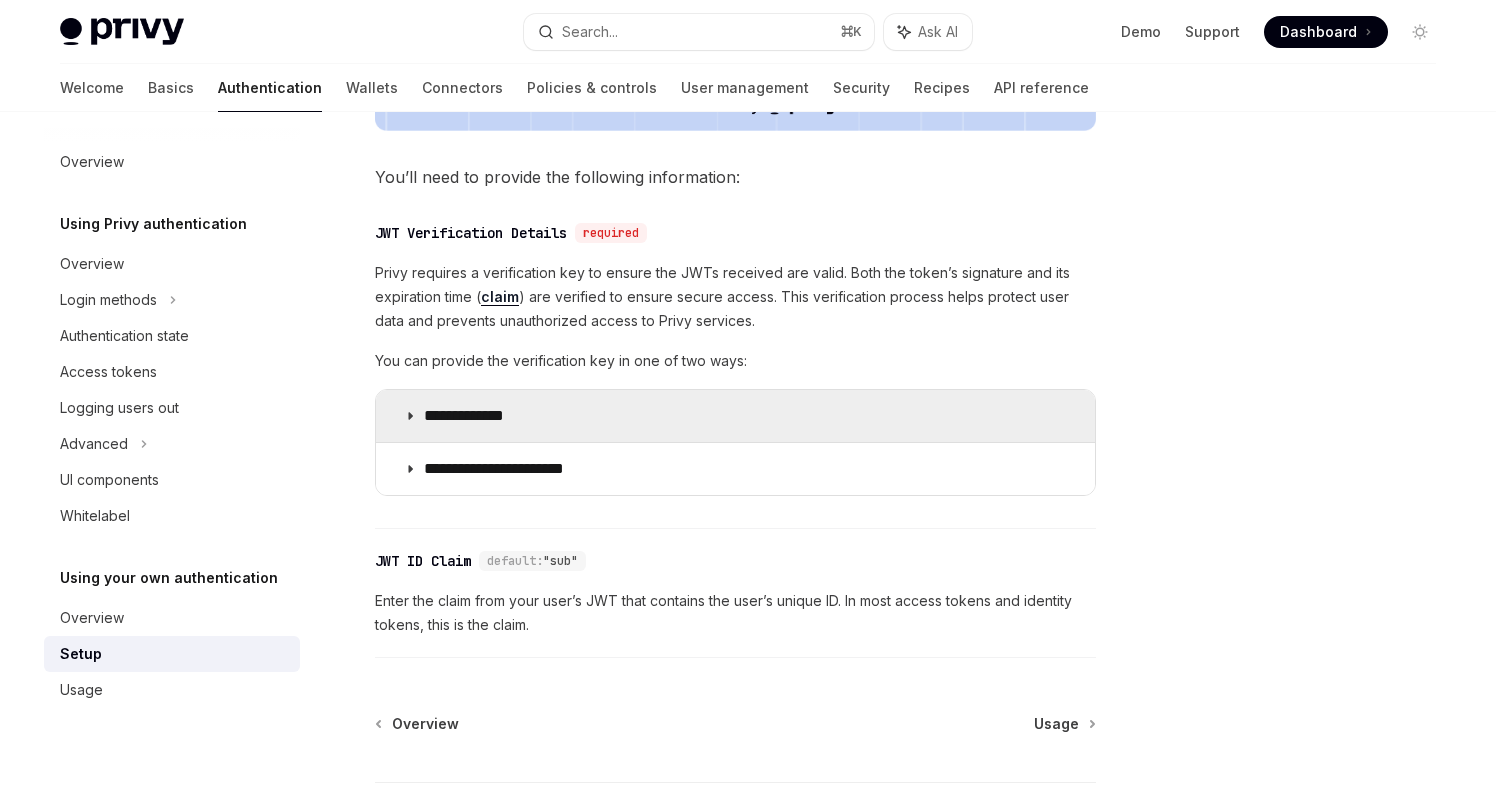 click on "**********" at bounding box center (735, 416) 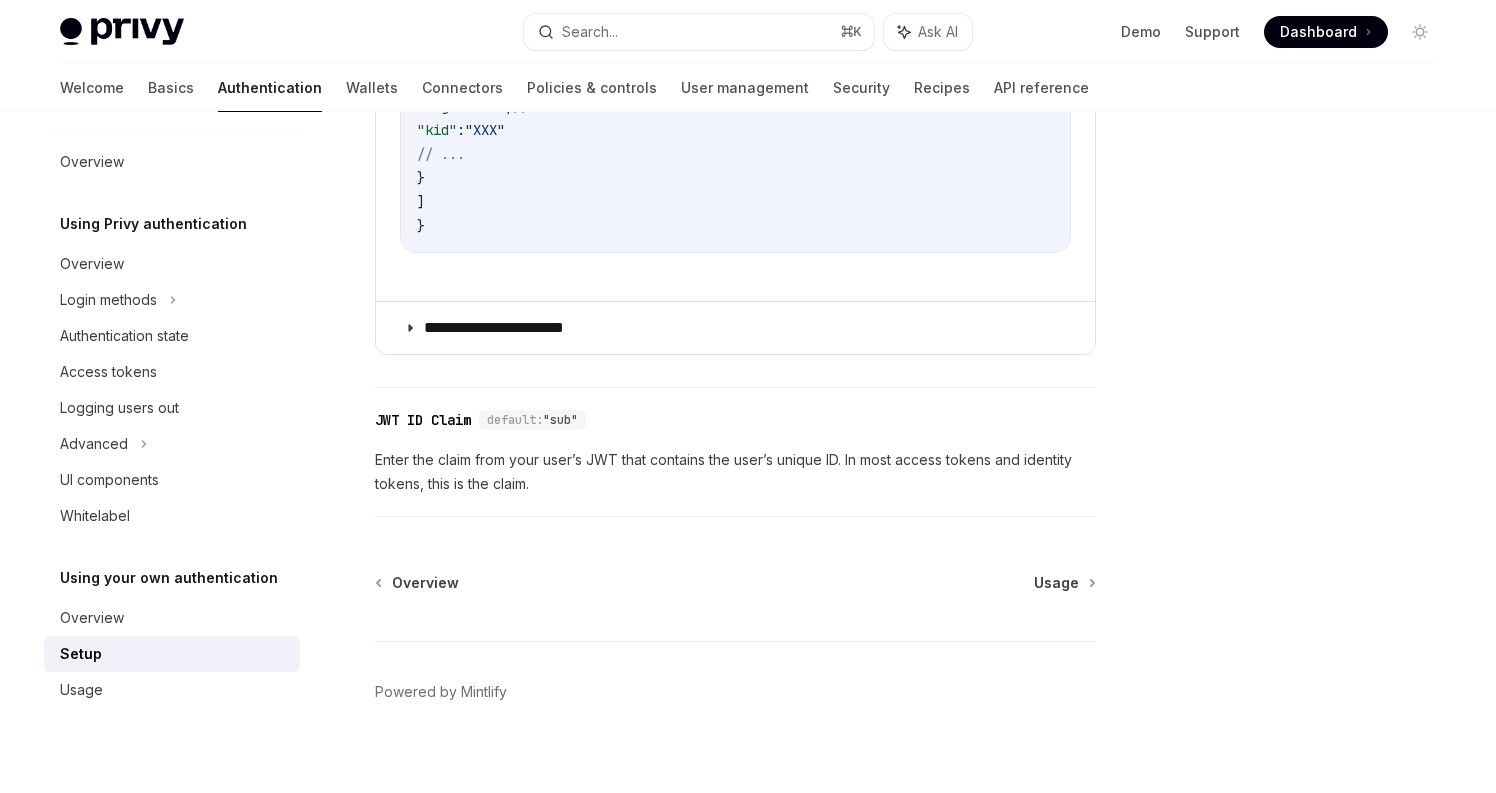 scroll, scrollTop: 1516, scrollLeft: 0, axis: vertical 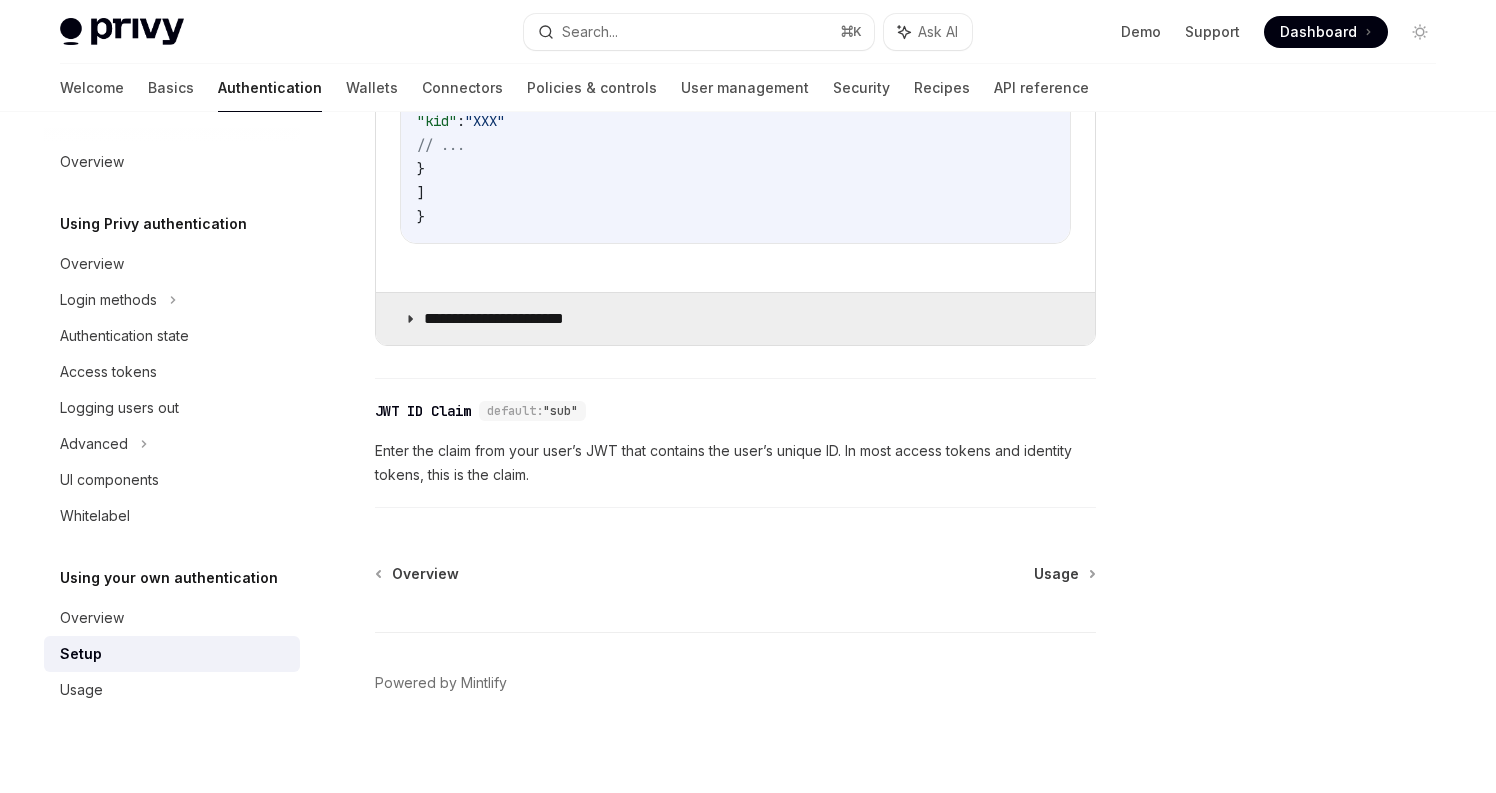 click on "**********" at bounding box center (510, 319) 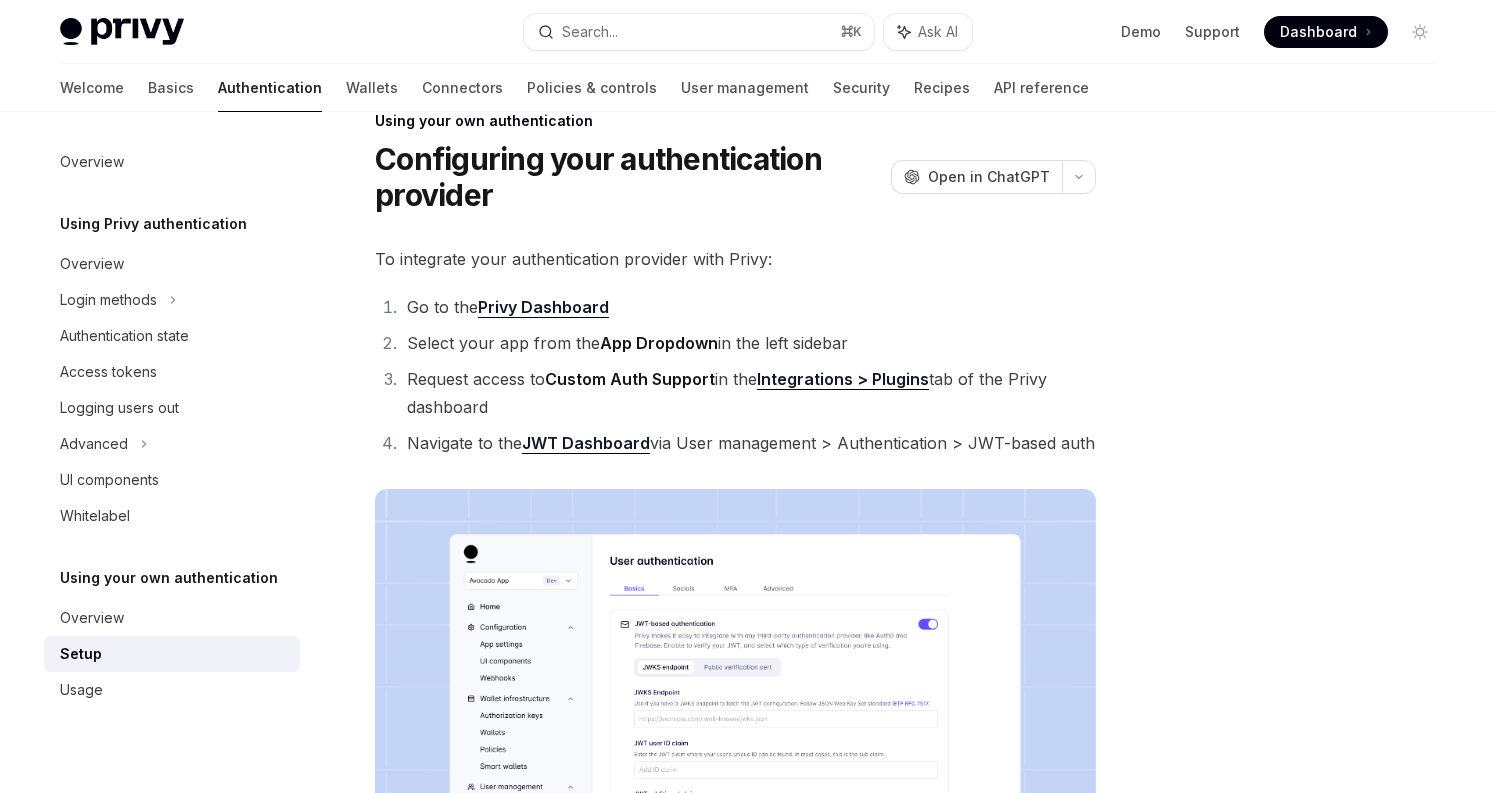 scroll, scrollTop: 0, scrollLeft: 0, axis: both 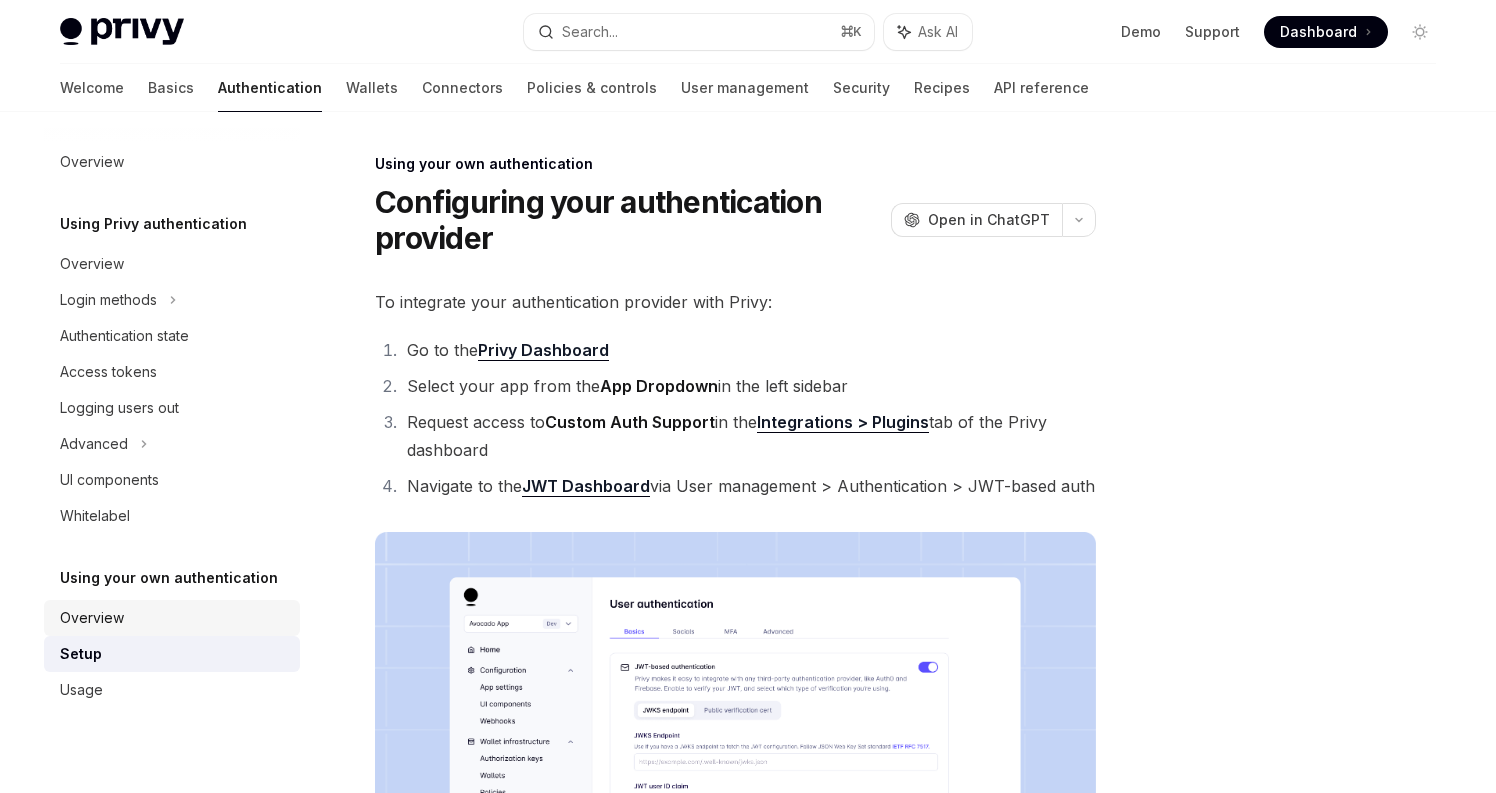 click on "Overview" at bounding box center (174, 618) 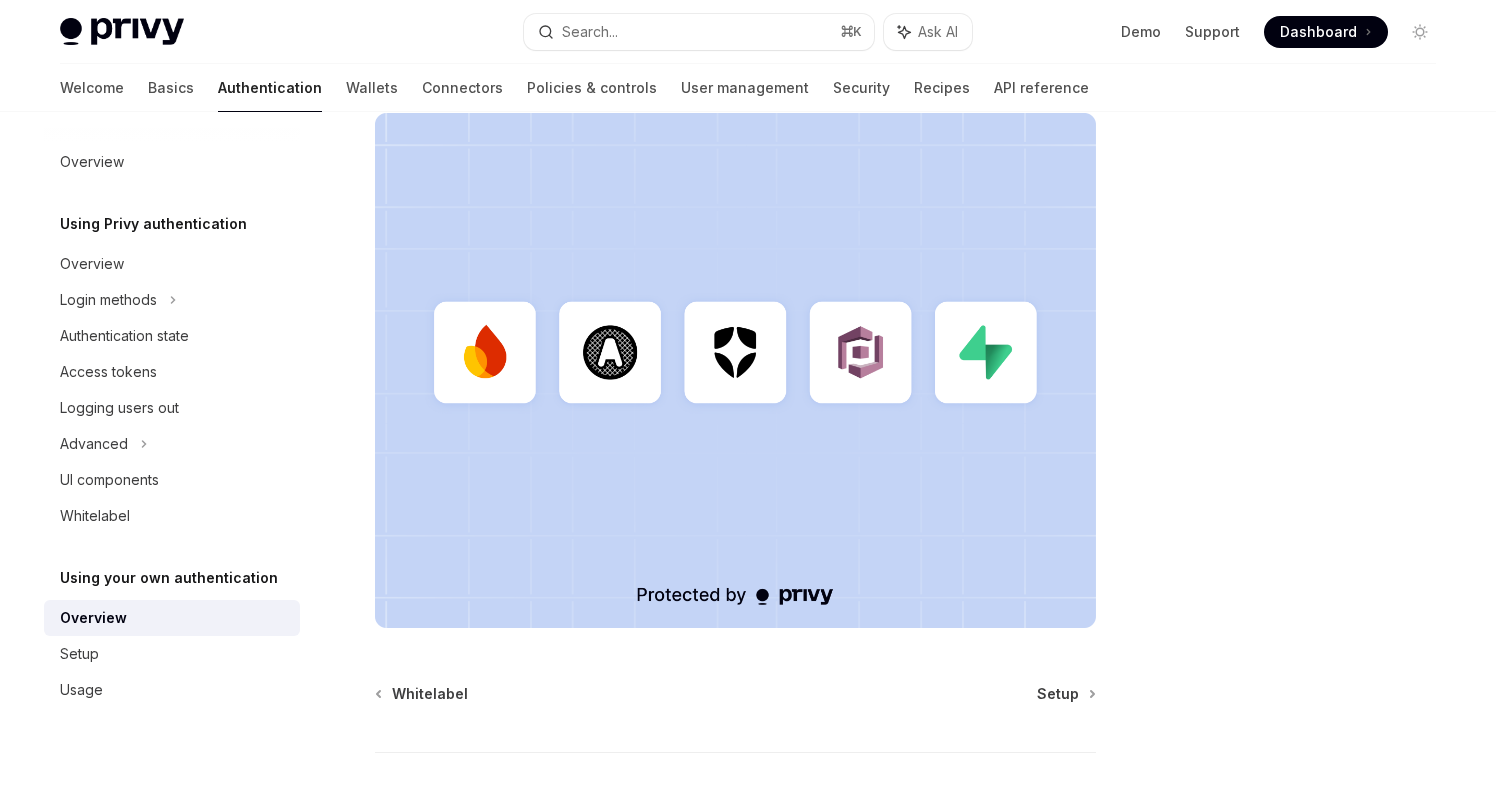 scroll, scrollTop: 631, scrollLeft: 0, axis: vertical 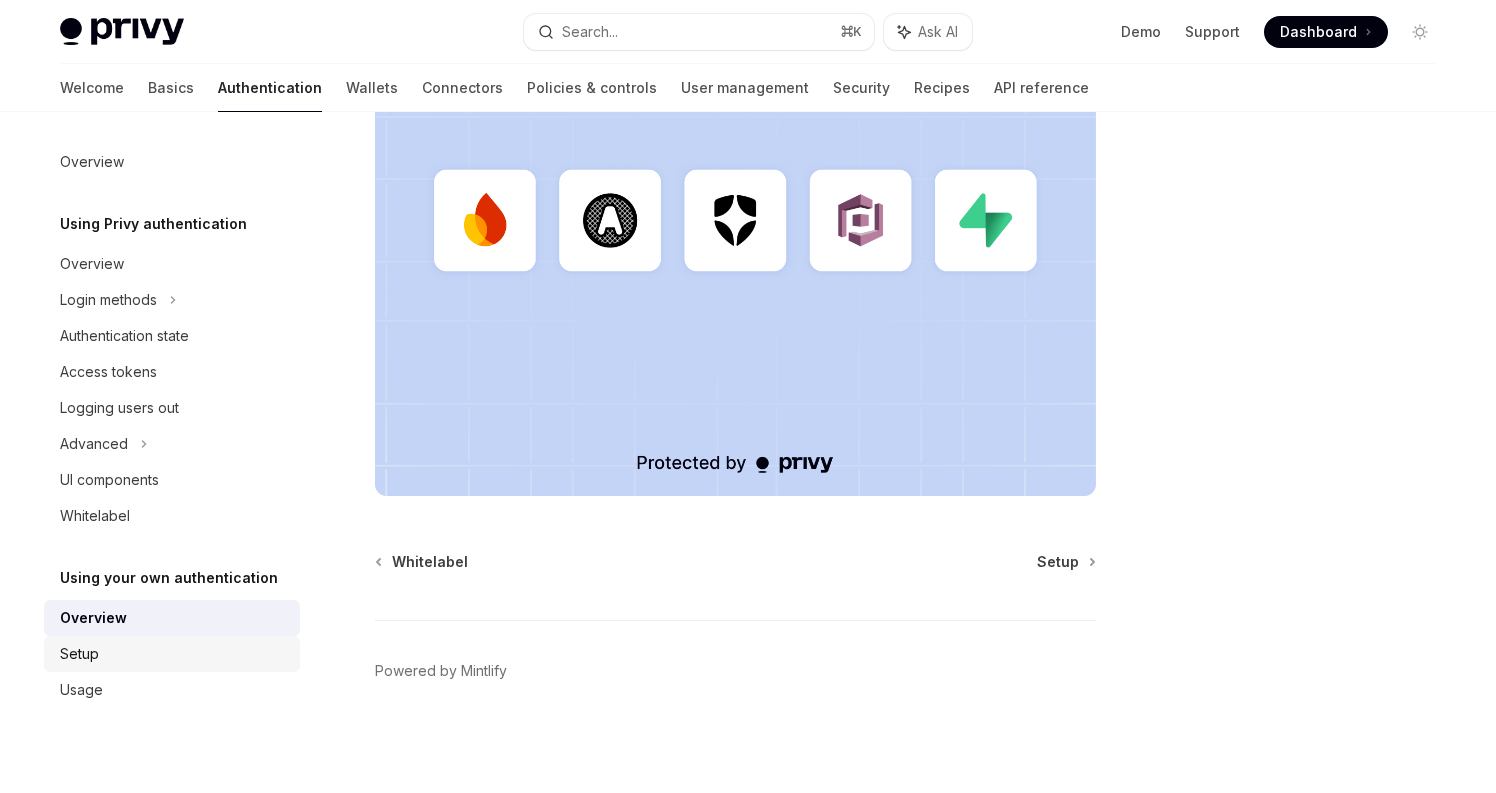 click on "Setup" at bounding box center [174, 654] 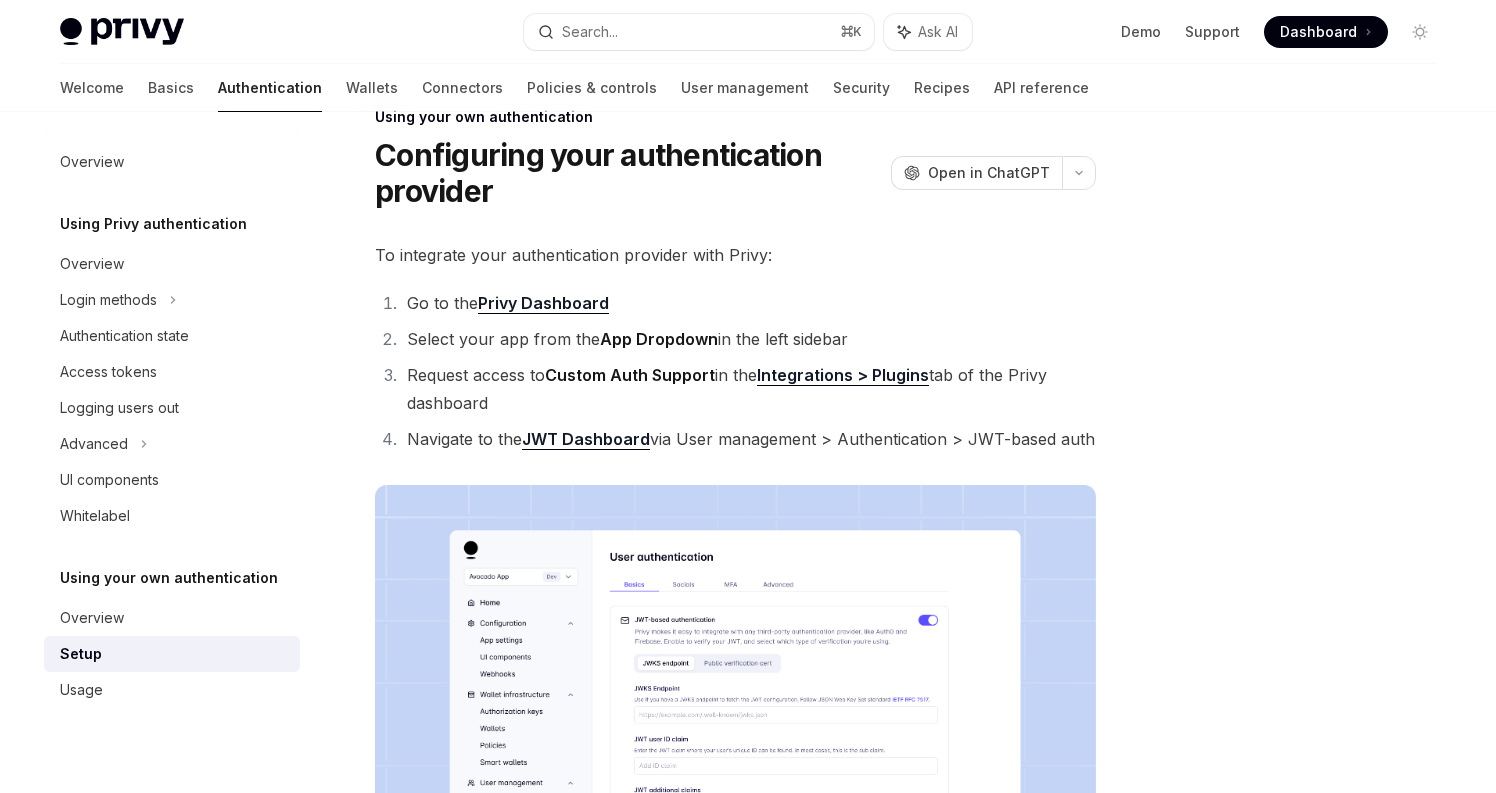 scroll, scrollTop: 0, scrollLeft: 0, axis: both 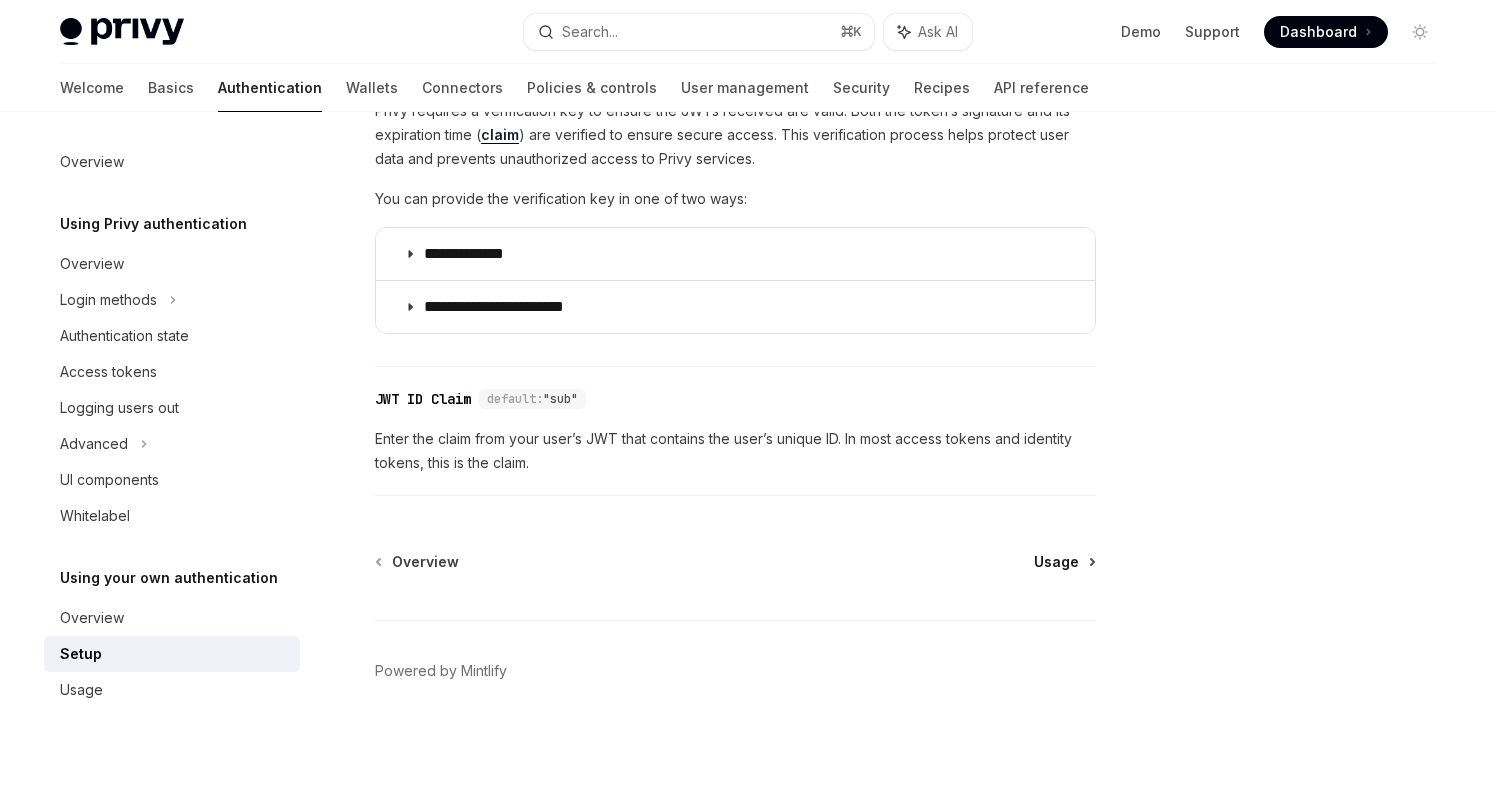 click on "Usage" at bounding box center (1056, 562) 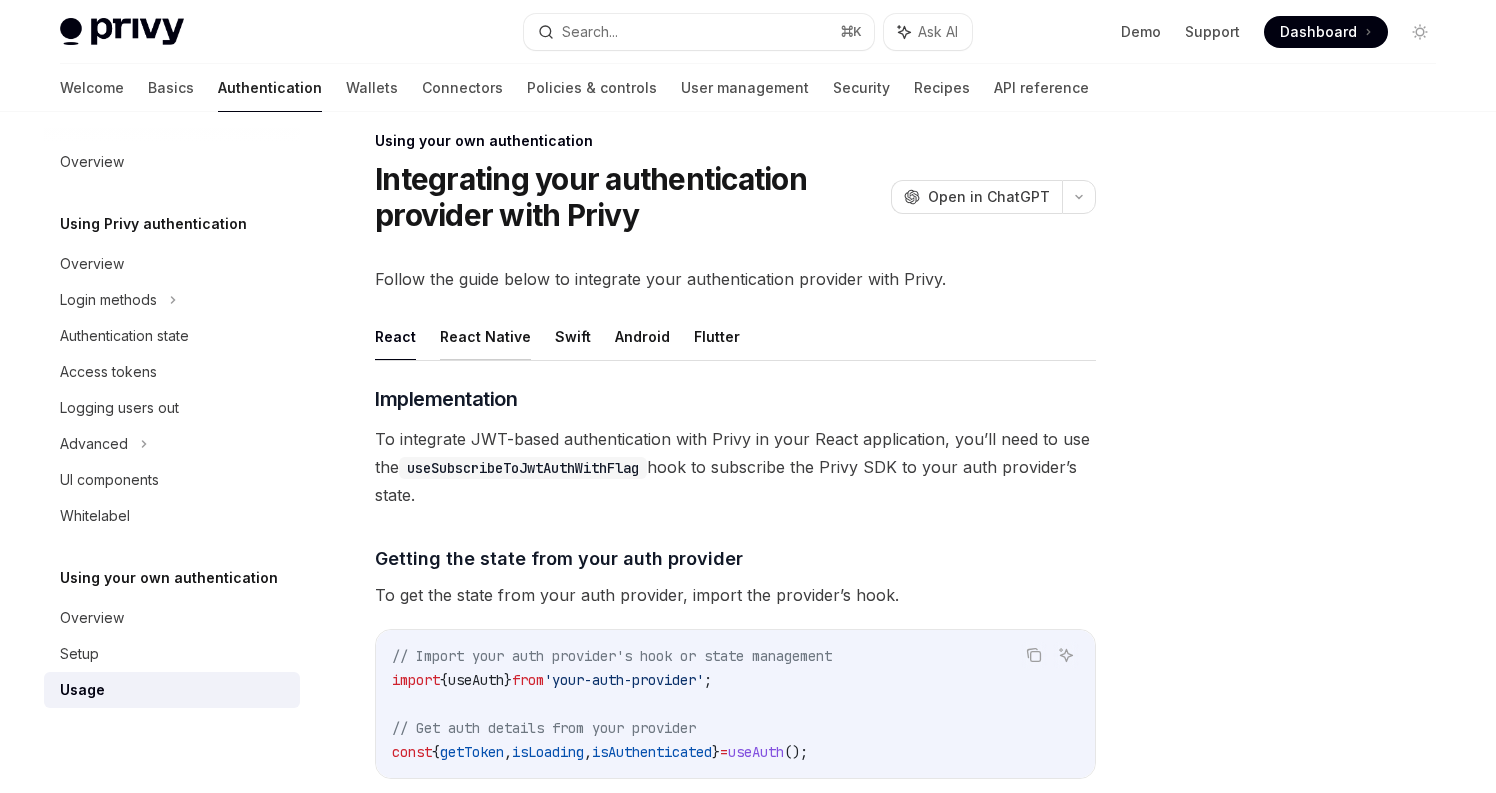 scroll, scrollTop: 0, scrollLeft: 0, axis: both 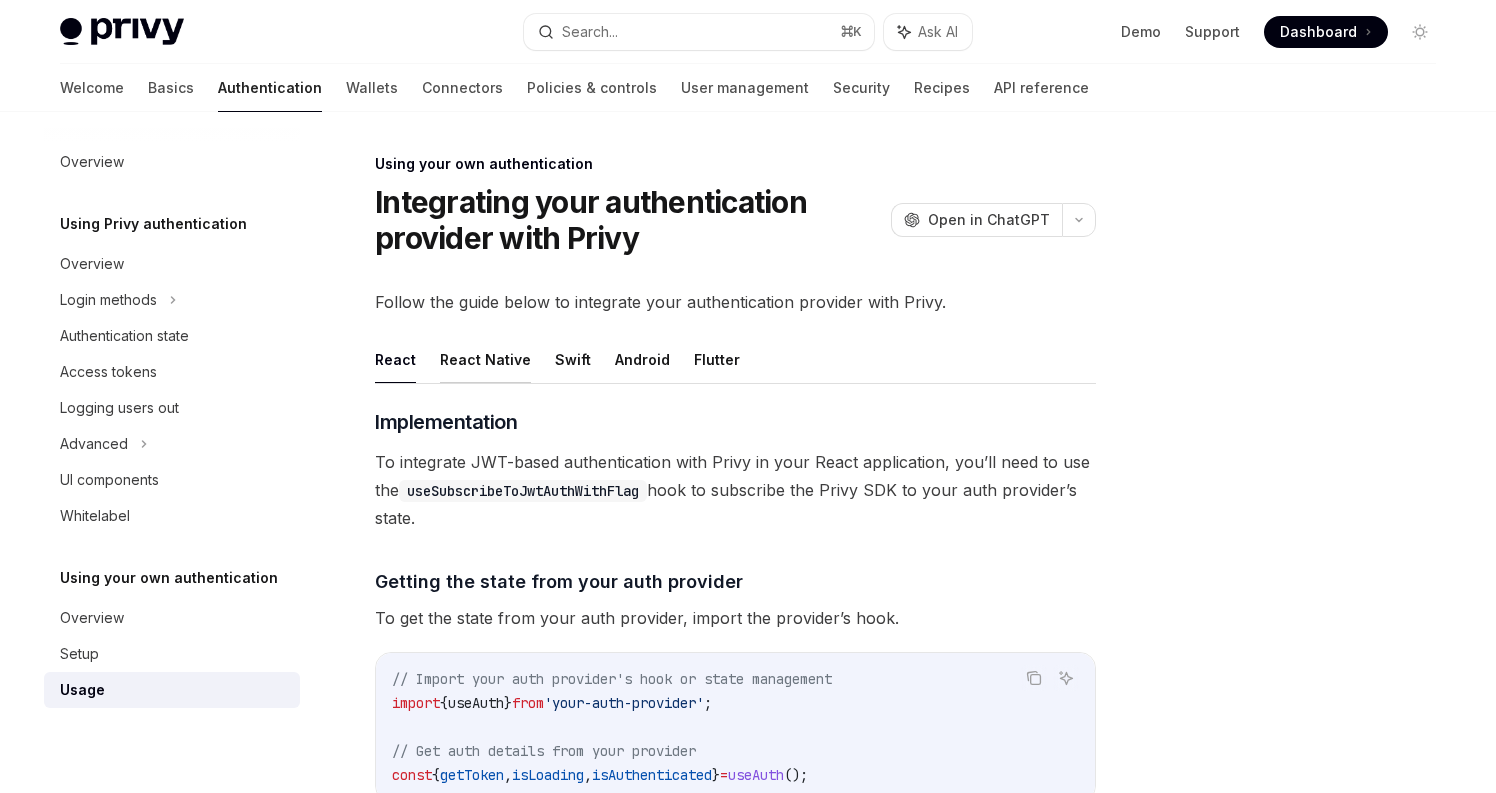 click on "React Native" at bounding box center (485, 359) 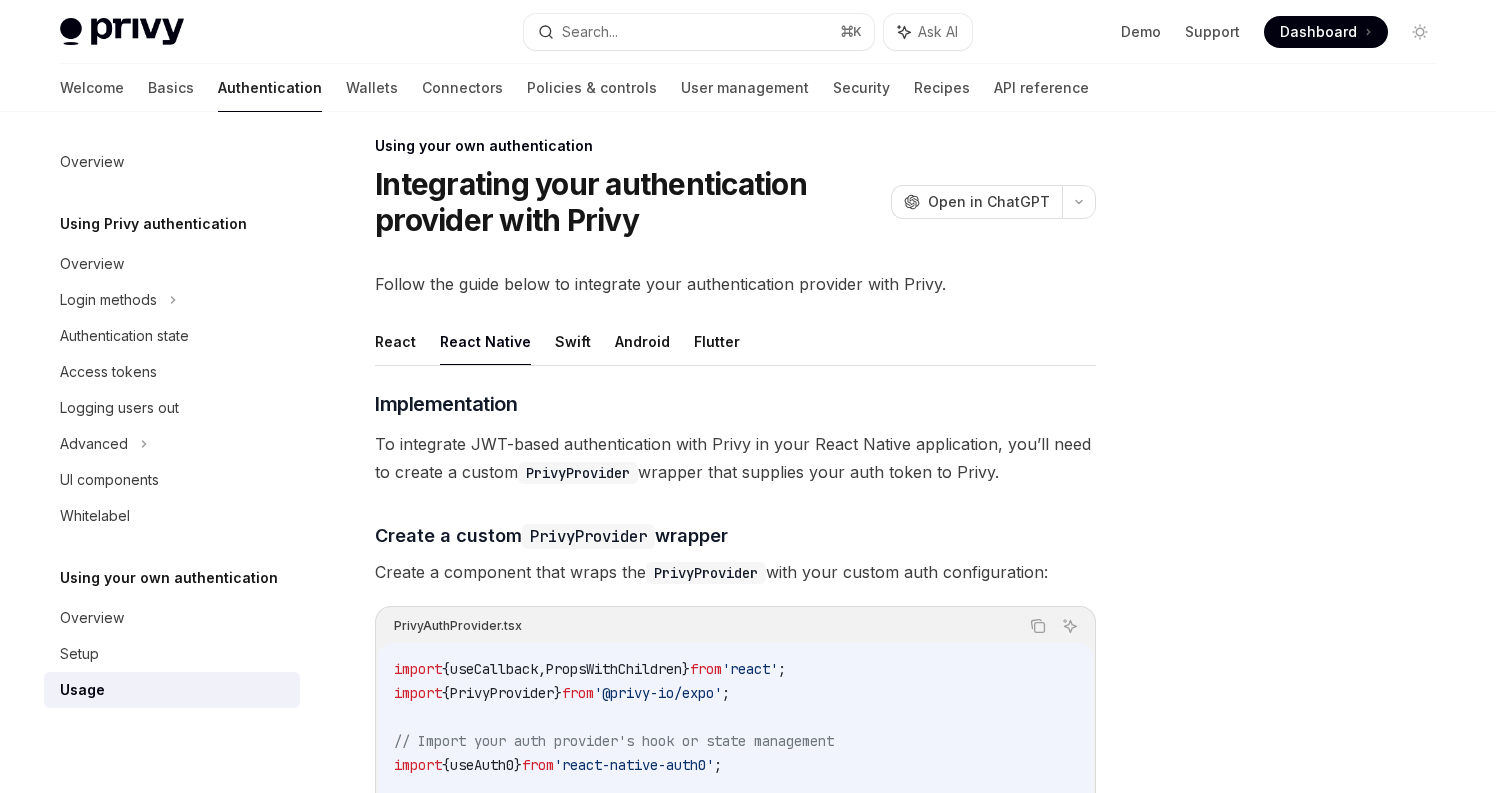 scroll, scrollTop: 0, scrollLeft: 0, axis: both 